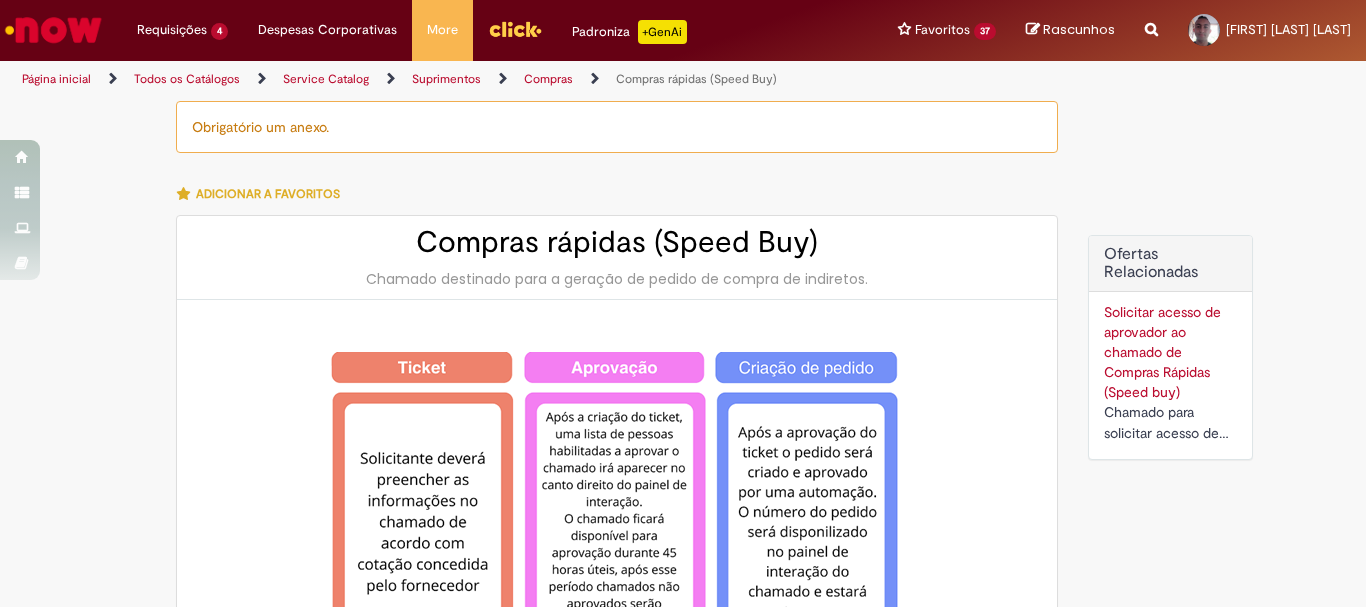 select on "**********" 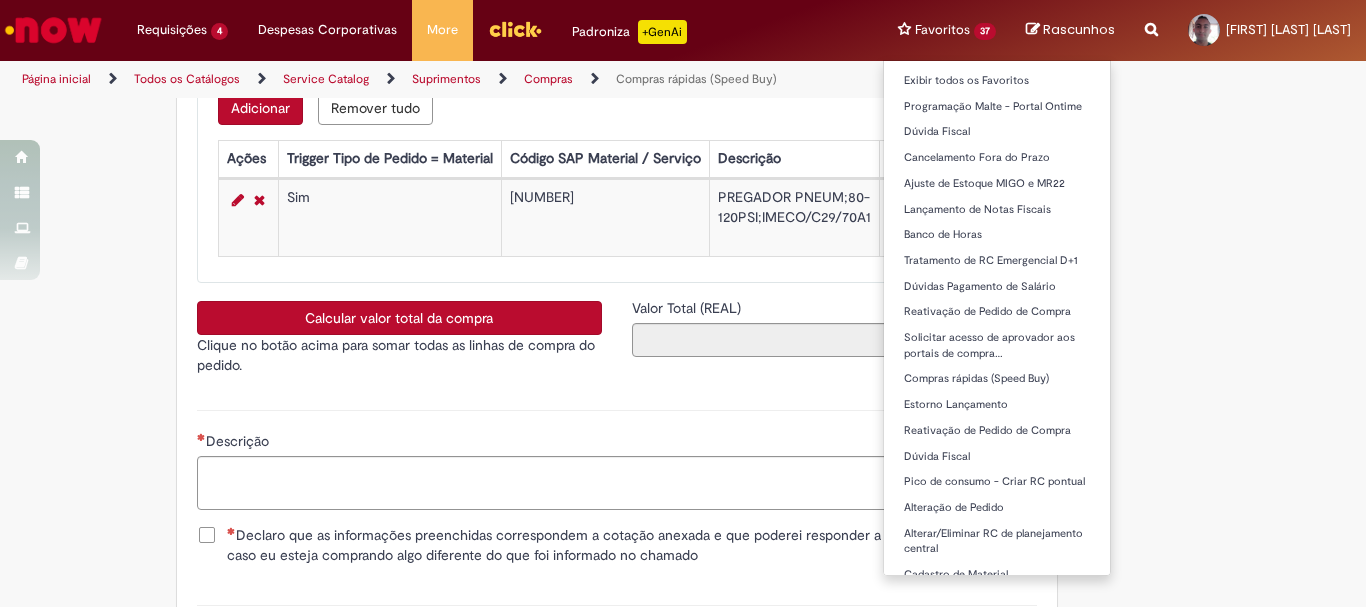 click on "Favoritos   37
Exibir todos os Favoritos
Programação Malte - Portal Ontime
Dúvida Fiscal
Cancelamento Fora do Prazo
Ajuste de Estoque MIGO e MR22
Lançamento de Notas Fiscais
Banco de Horas
Tratamento de RC Emergencial D+1
Dúvidas Pagamento de Salário
Reativação de Pedido de Compra
Solicitar acesso de aprovador aos portais de compra…
Compras rápidas (Speed Buy)
Estorno Lançamento
Reativação de Pedido de Compra
Dúvida Fiscal
Pico de consumo - Criar RC pontual
Alteração de Pedido
Alterar/Eliminar RC de planejamento central
Cadastro de Material
Emissão/Devolução Encontro de Contas Fornecedor
NF Devolução Compra/Insumos
NF Manual Correção" at bounding box center (947, 30) 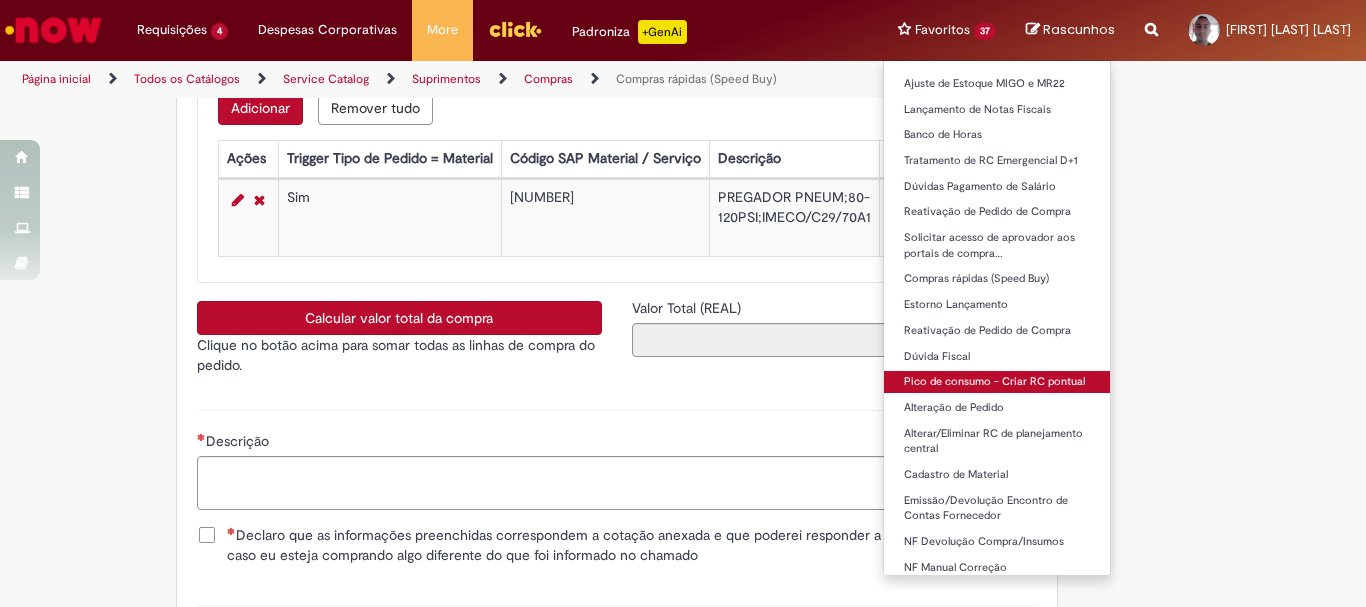 scroll, scrollTop: 200, scrollLeft: 0, axis: vertical 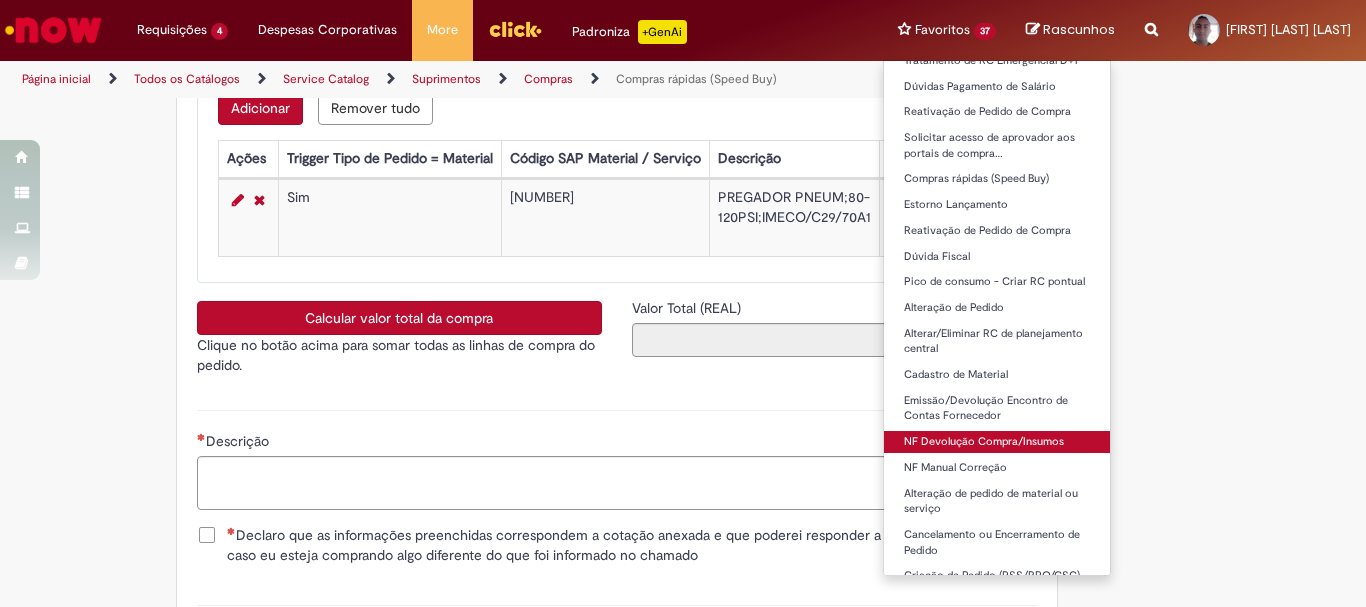 click on "NF Devolução Compra/Insumos" at bounding box center [997, 442] 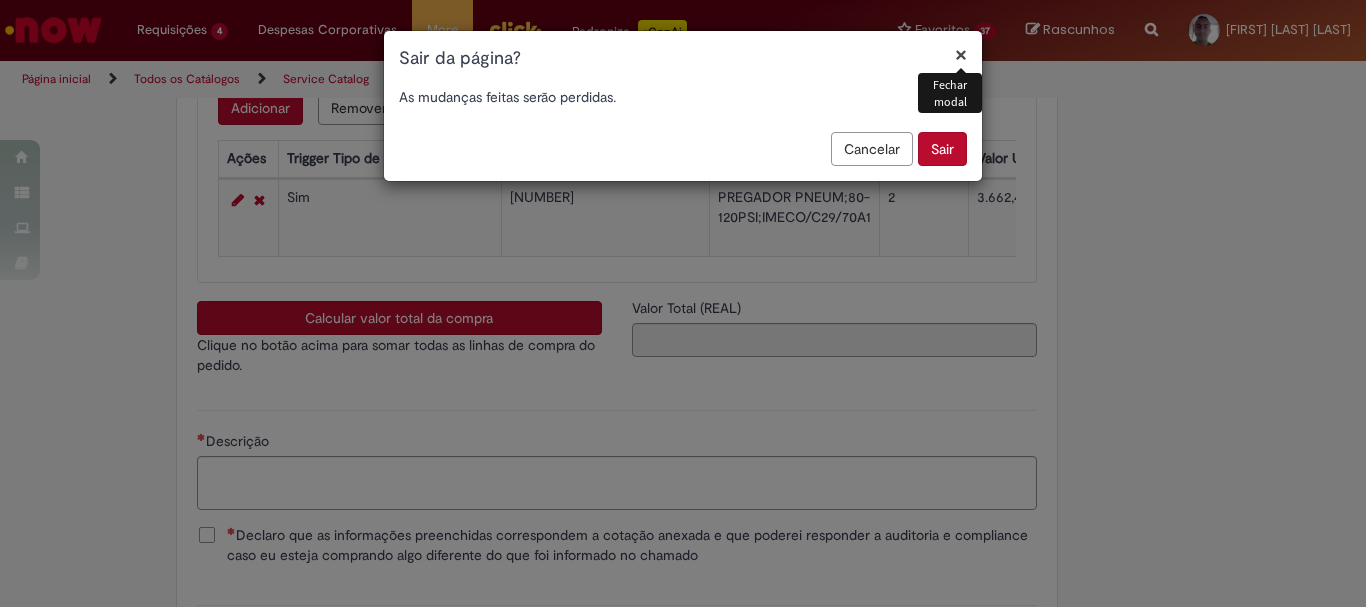 click on "Sair" at bounding box center (942, 149) 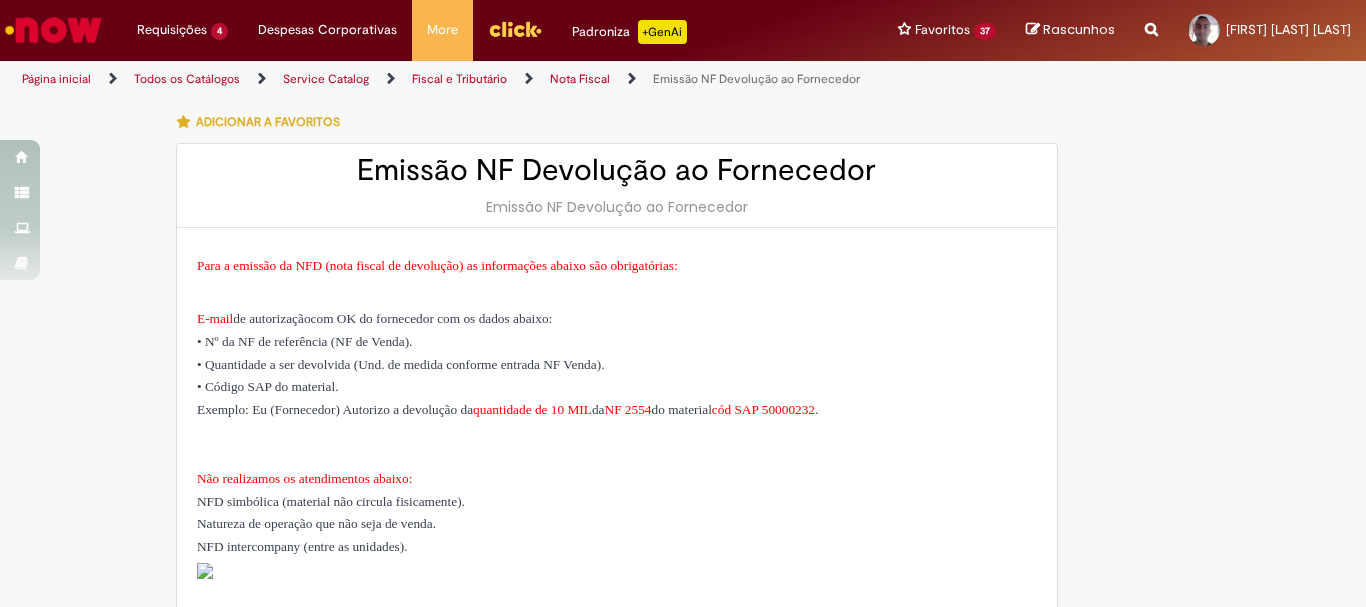 scroll, scrollTop: 0, scrollLeft: 0, axis: both 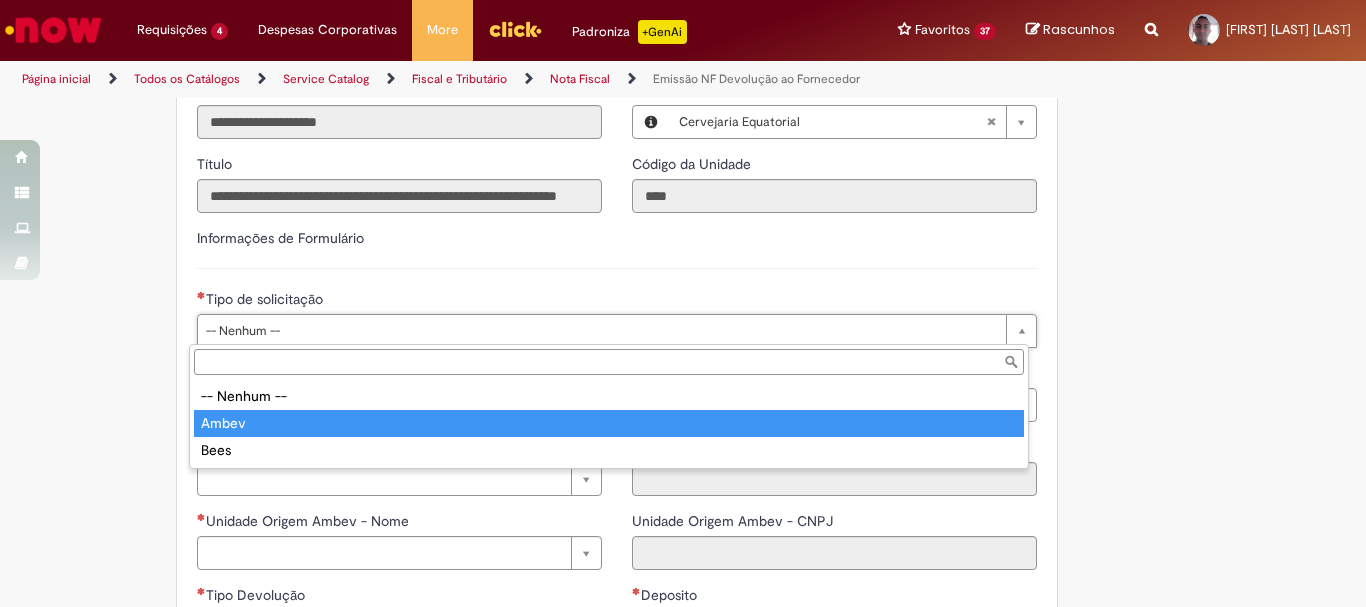 type on "*****" 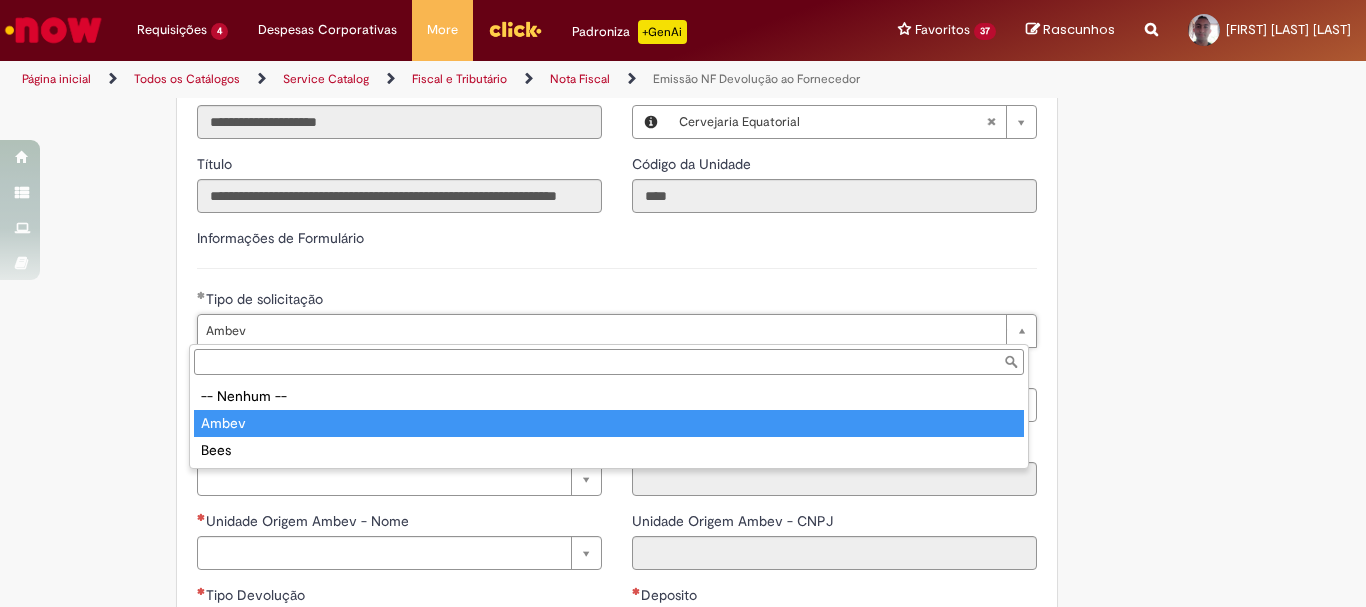 type on "*****" 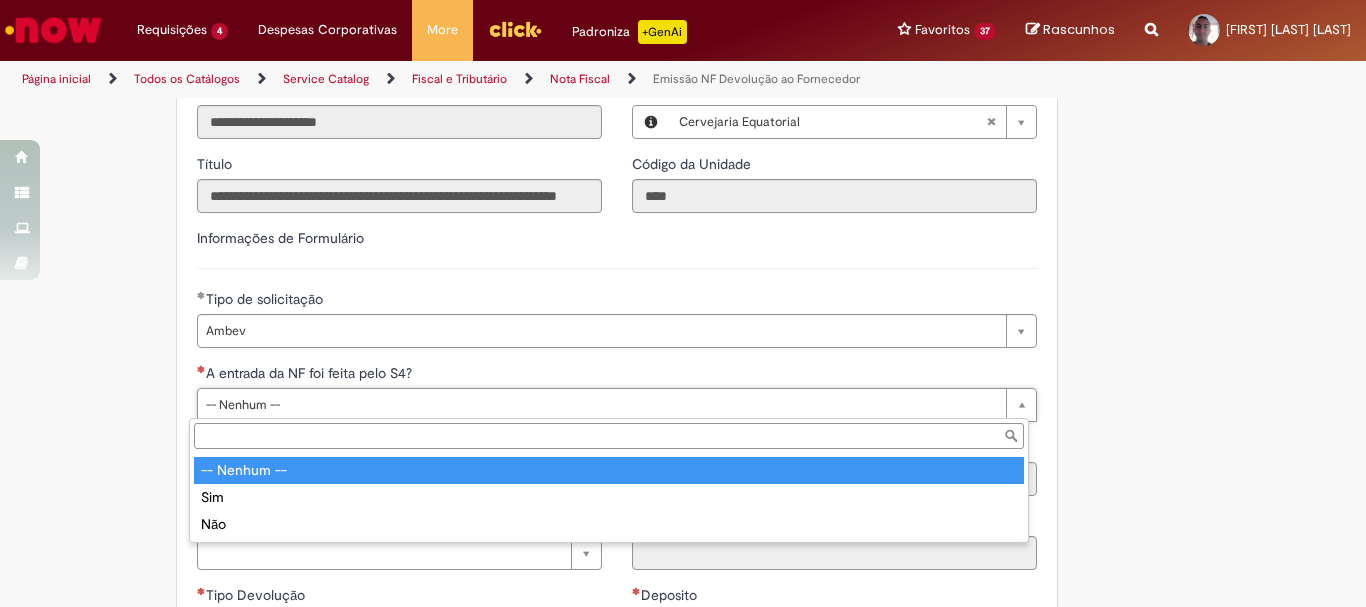 scroll, scrollTop: 0, scrollLeft: 0, axis: both 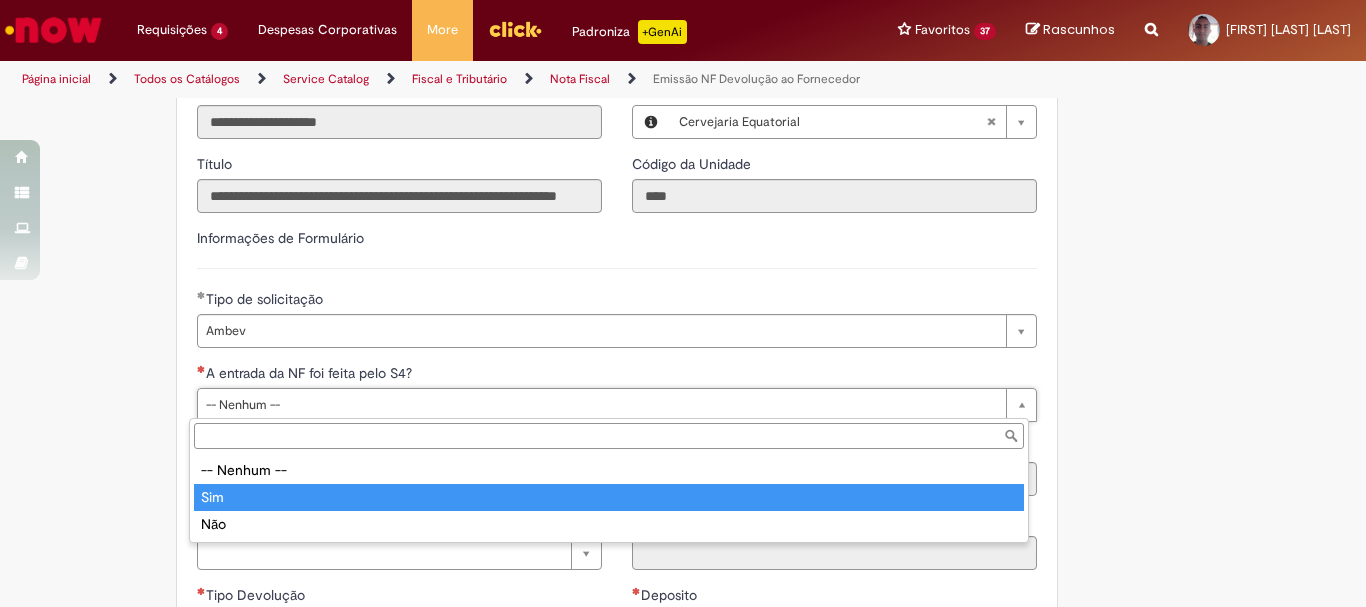 type on "***" 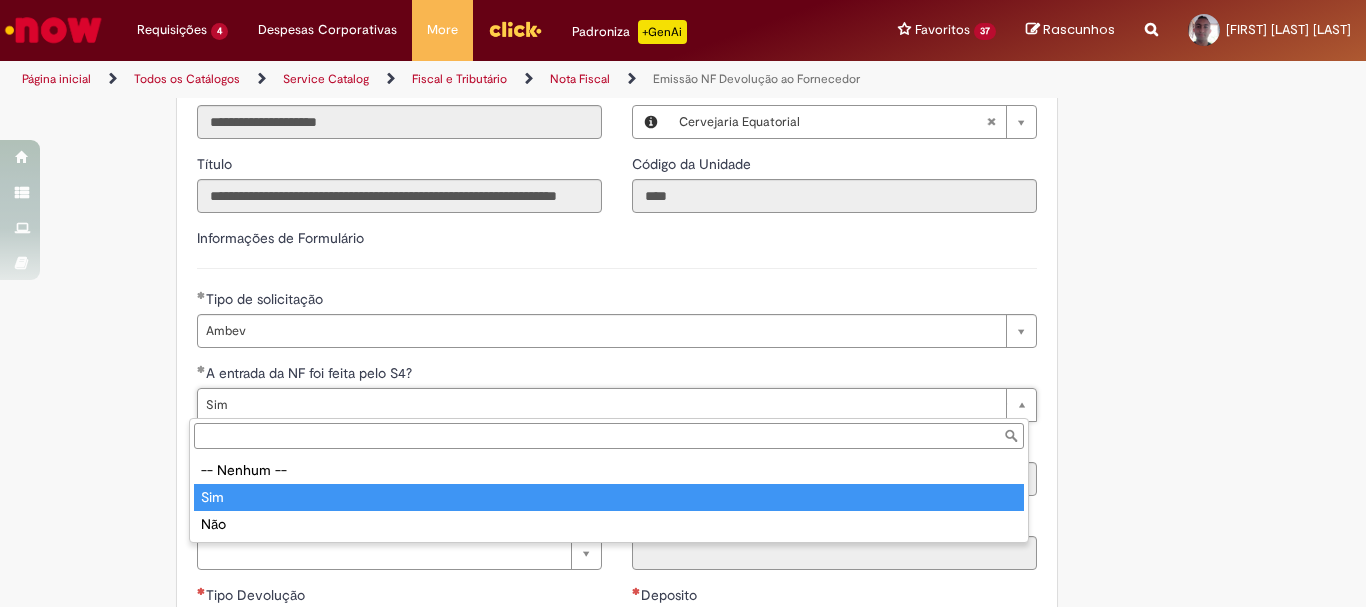 type on "***" 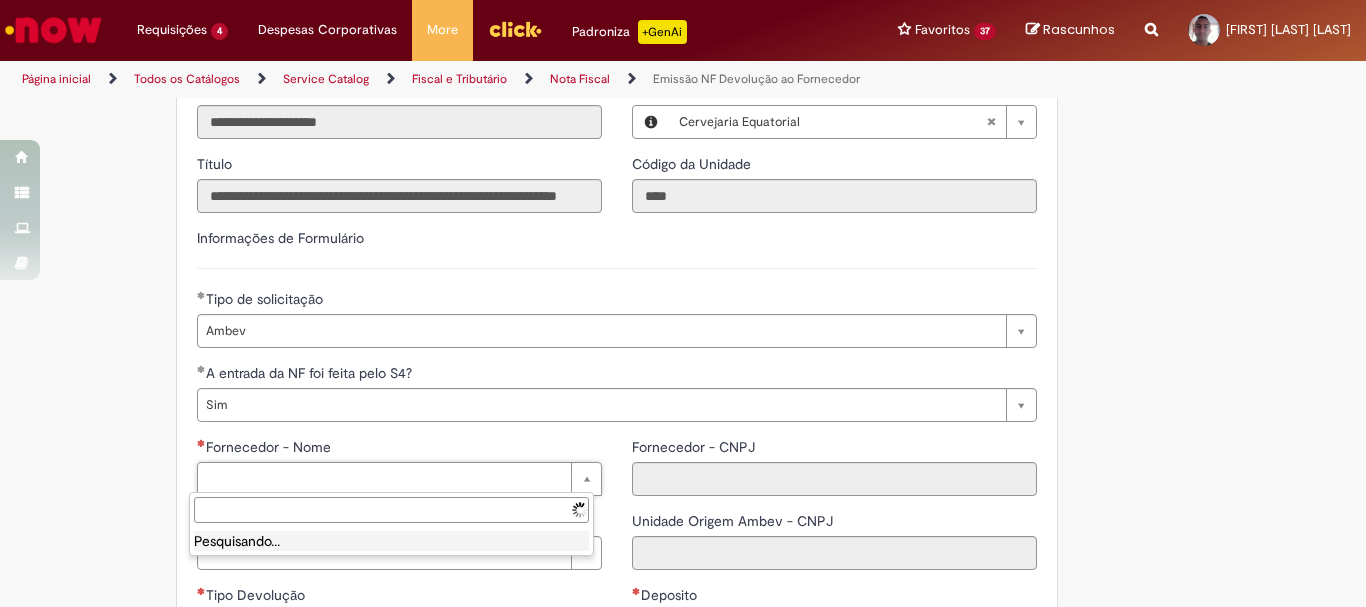 scroll, scrollTop: 0, scrollLeft: 0, axis: both 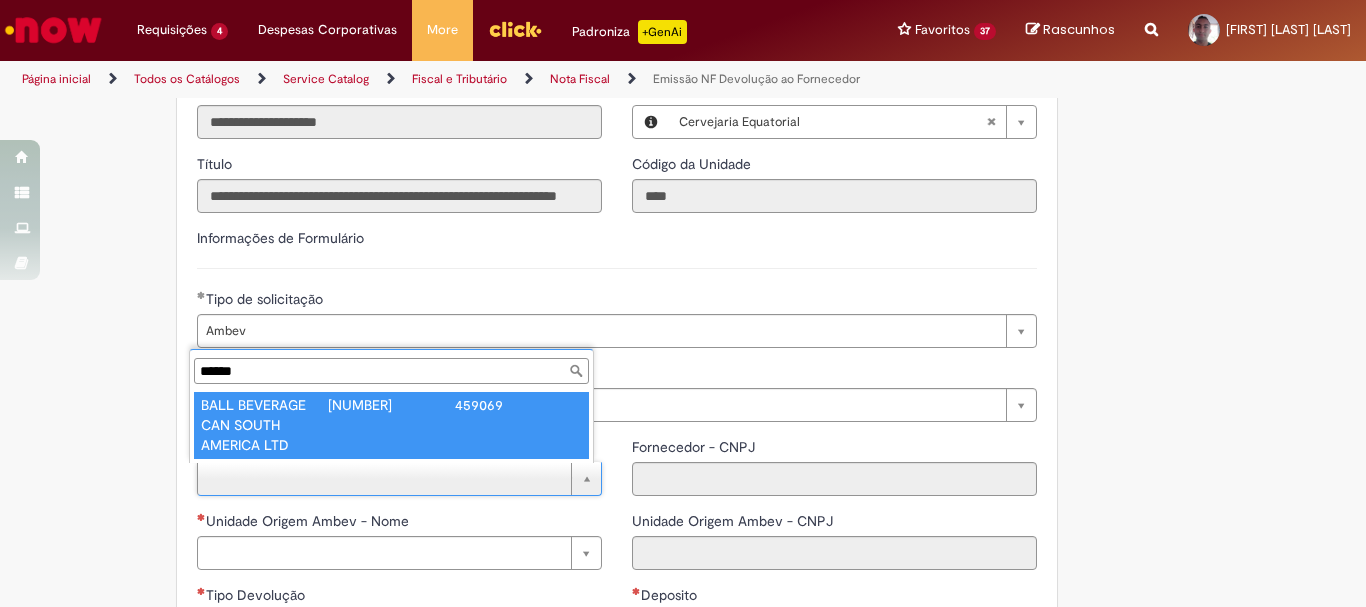 type on "******" 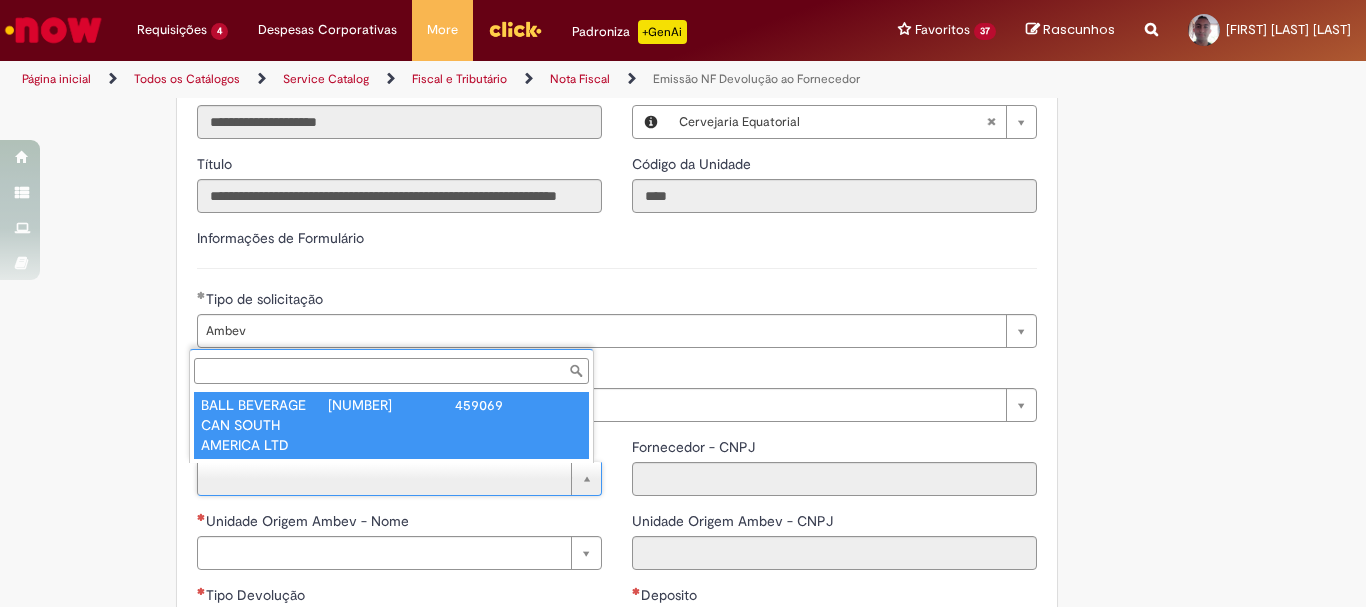 type on "**********" 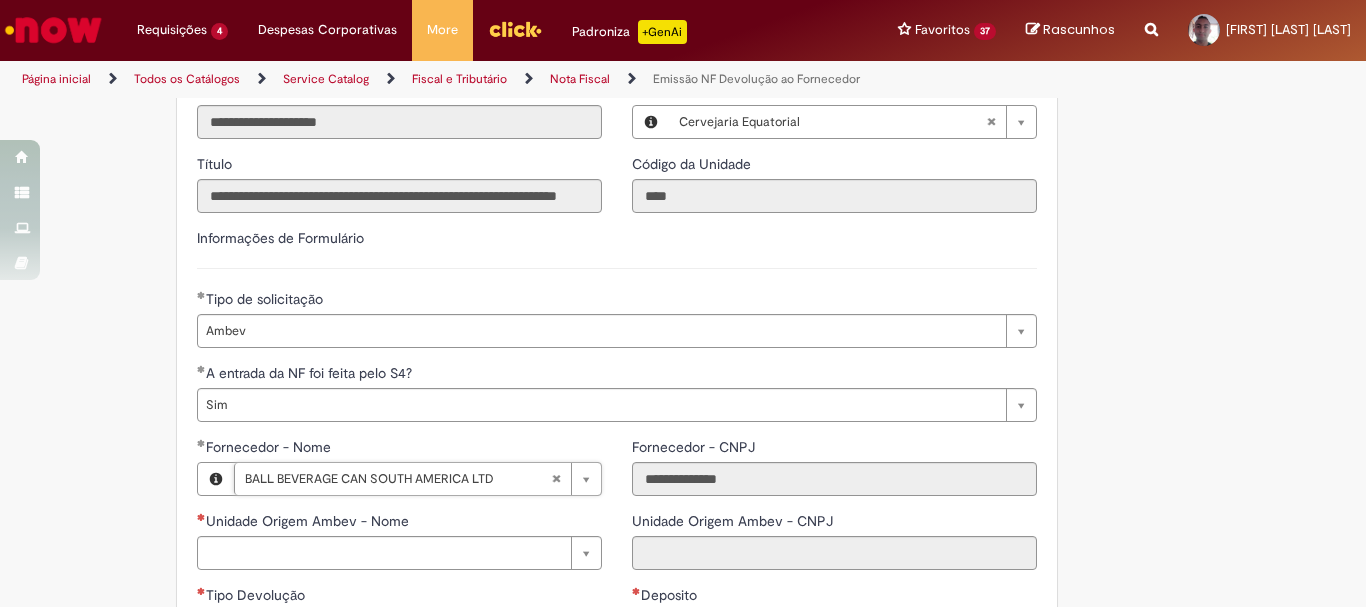 scroll, scrollTop: 800, scrollLeft: 0, axis: vertical 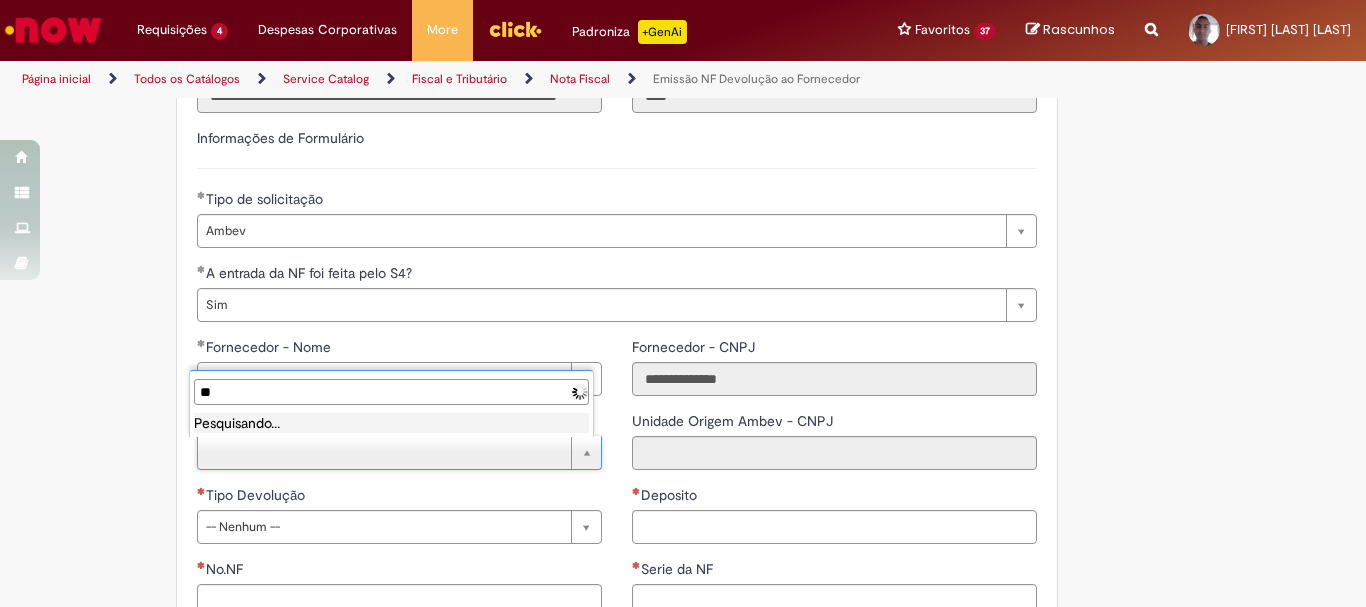 type on "*" 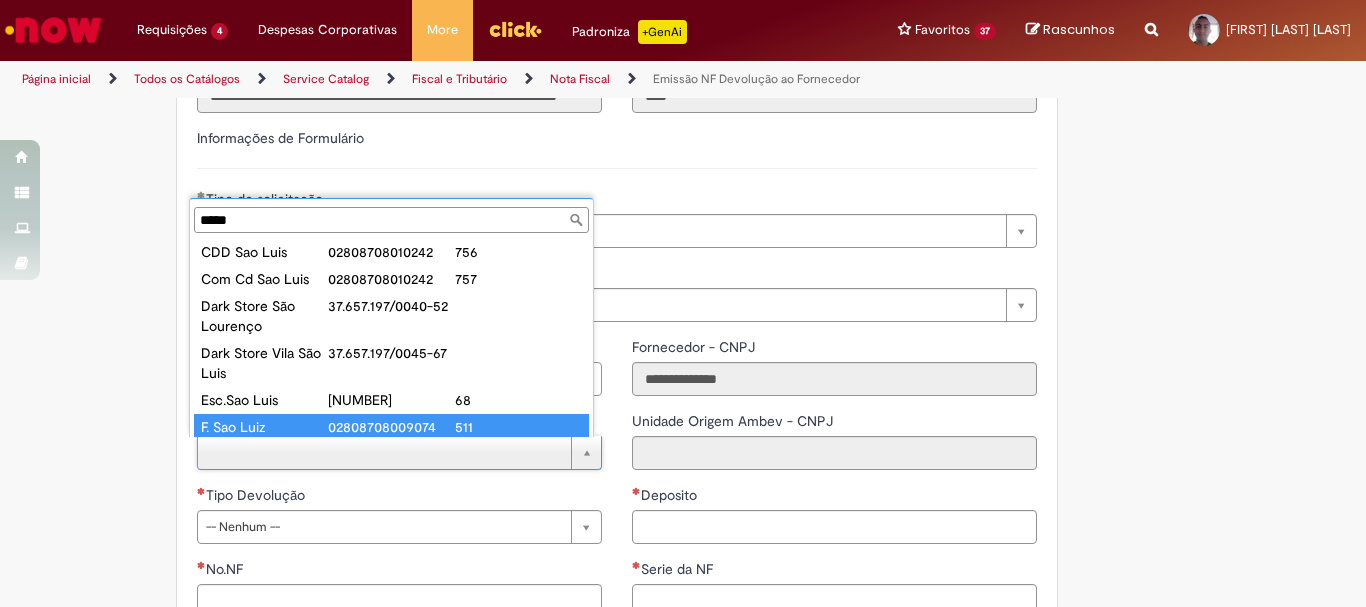 scroll, scrollTop: 37, scrollLeft: 0, axis: vertical 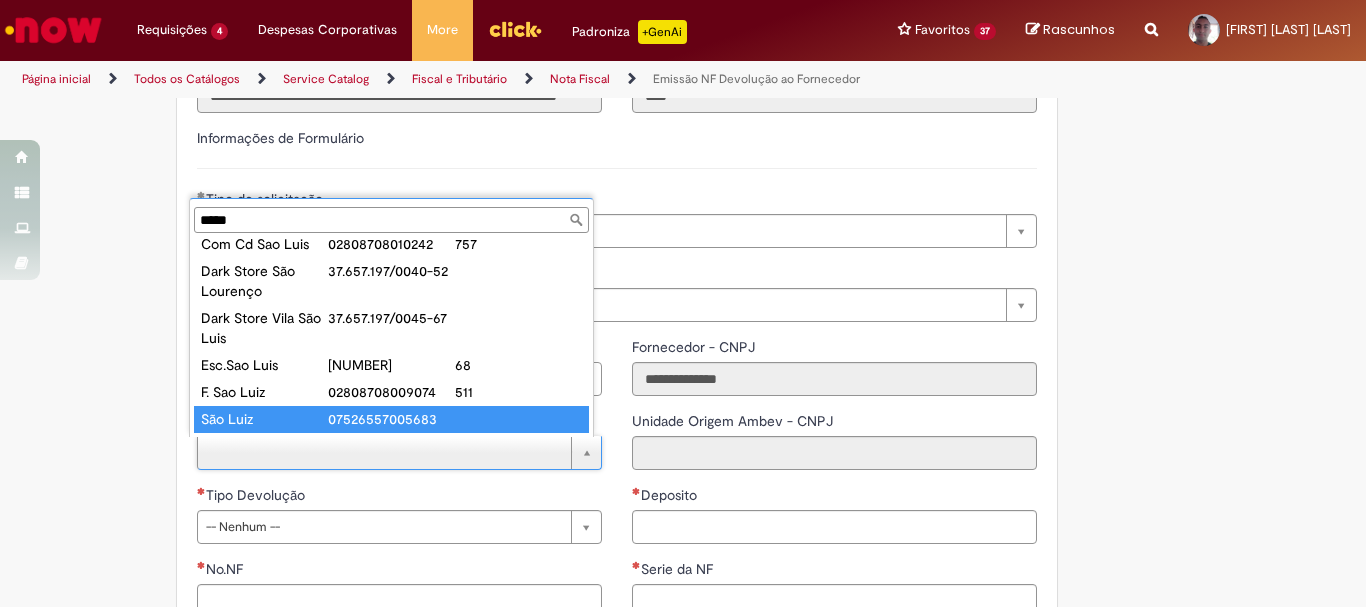type on "*****" 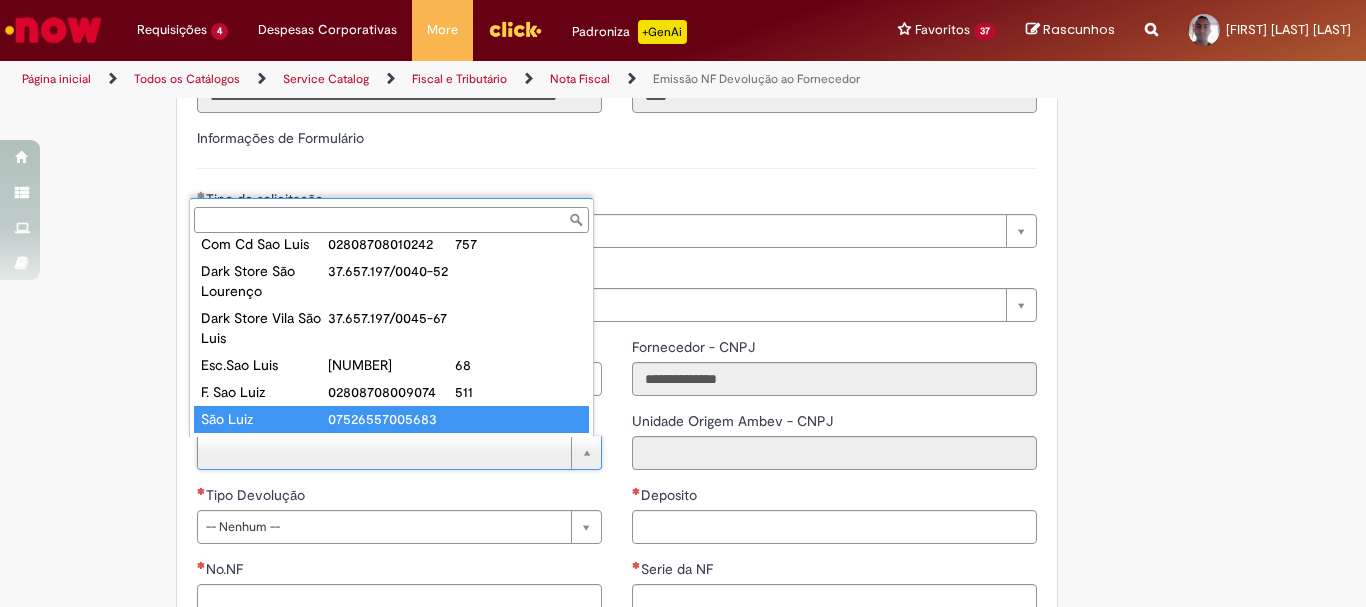type on "**********" 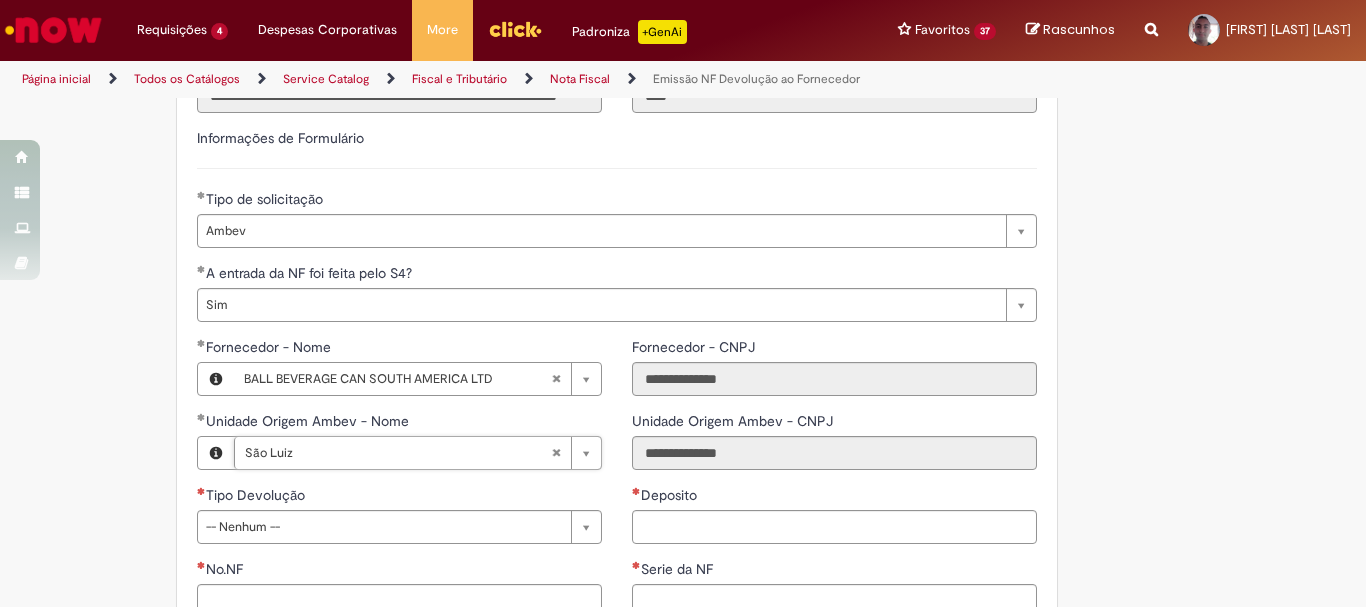 scroll, scrollTop: 900, scrollLeft: 0, axis: vertical 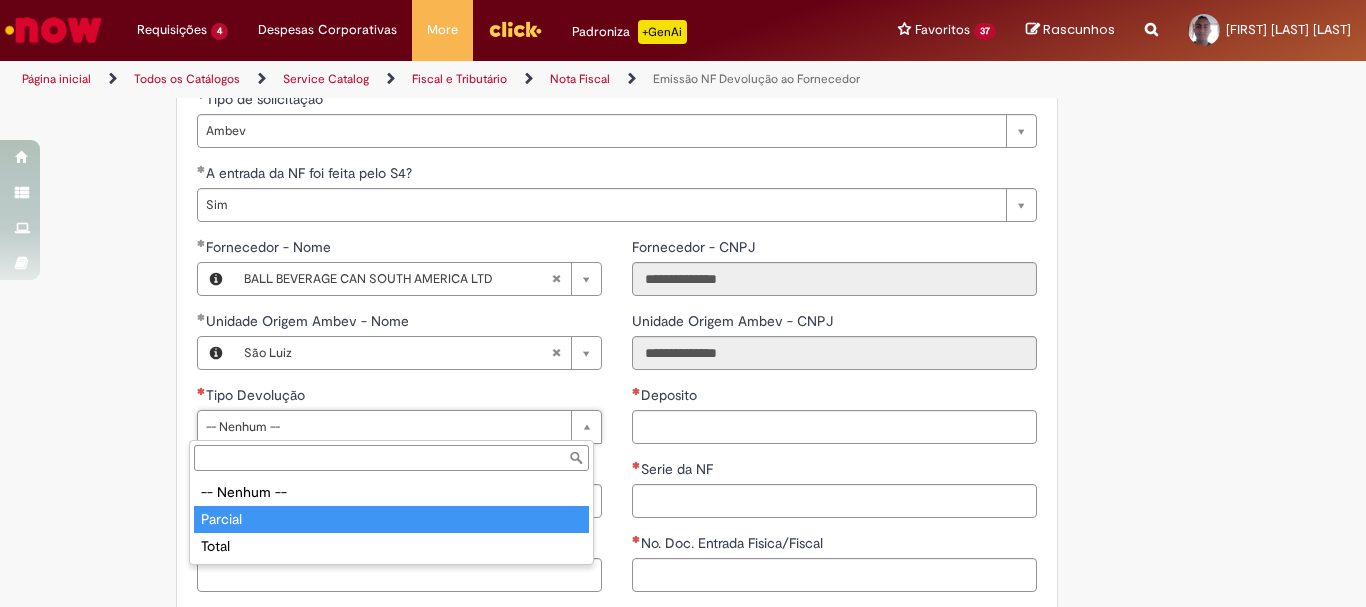 type on "*******" 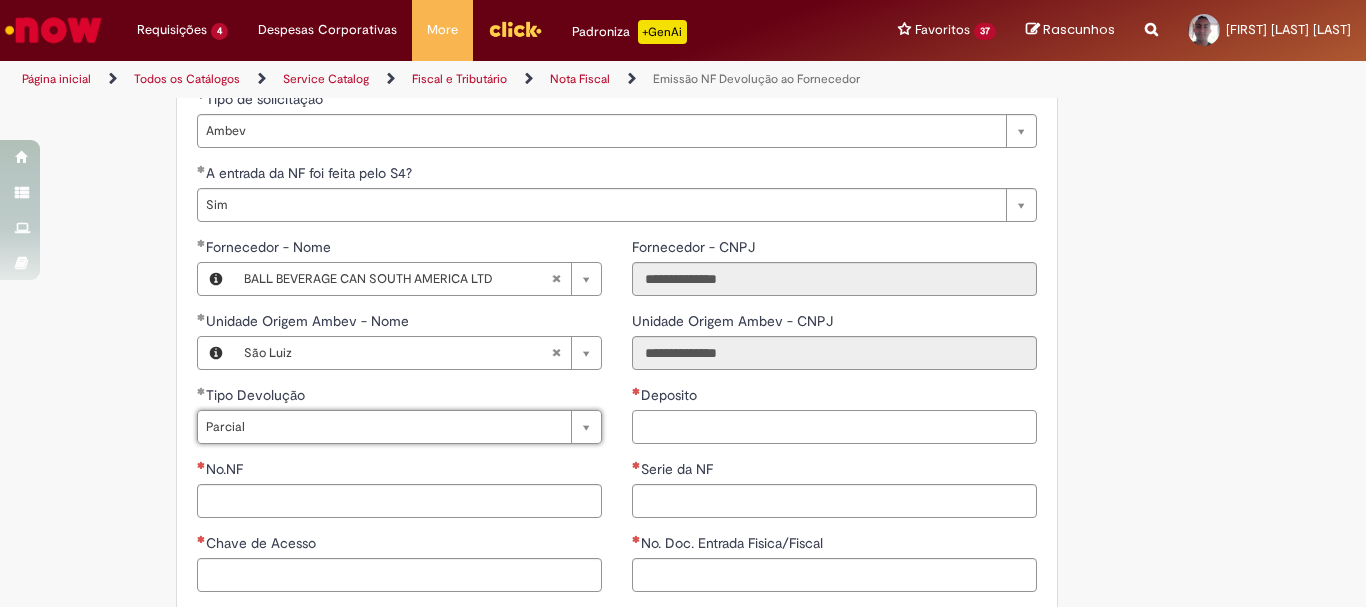 click on "Deposito" at bounding box center [834, 427] 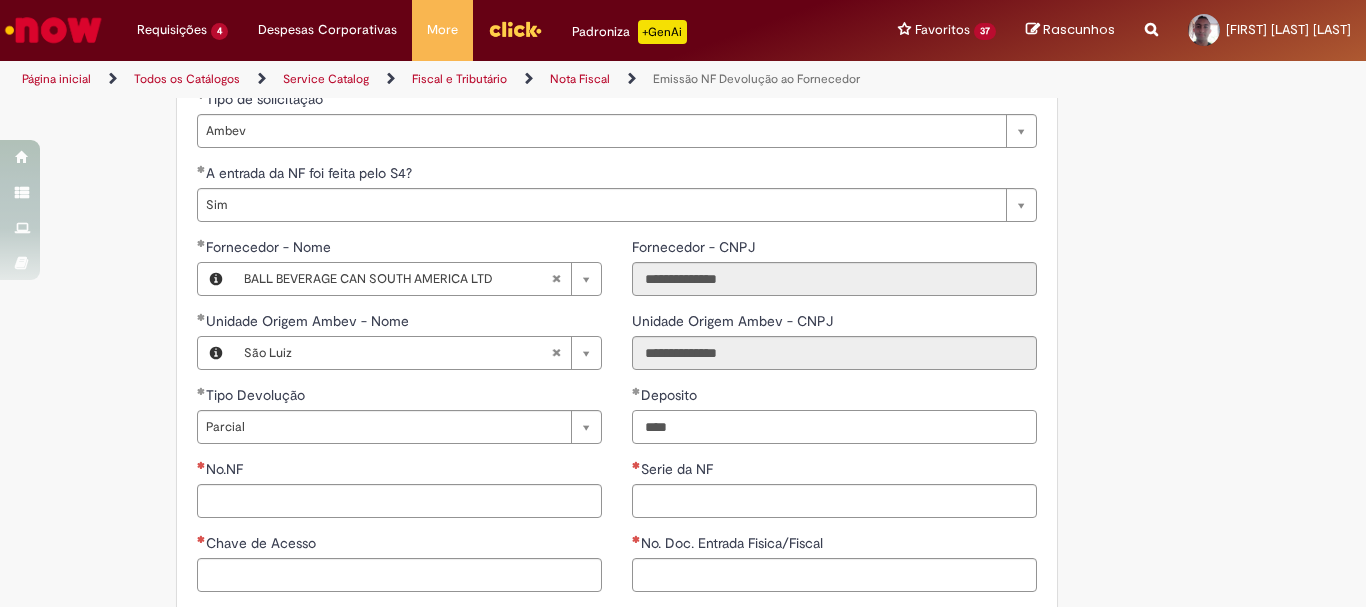 type on "****" 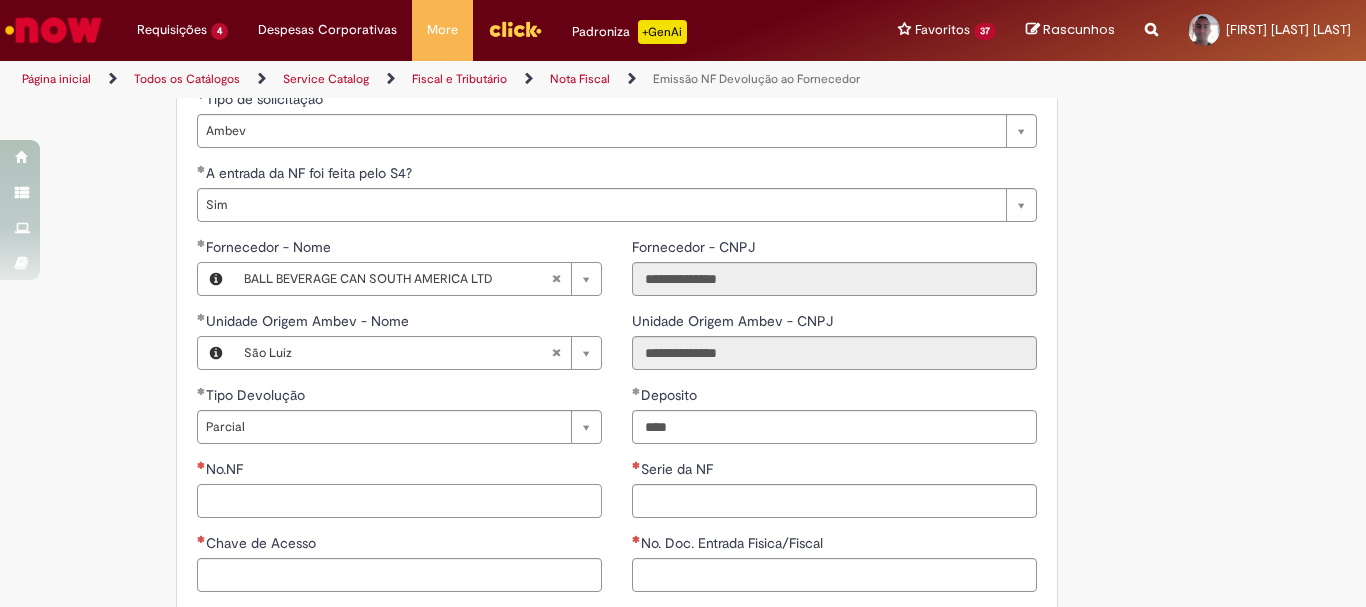 click on "No.NF" at bounding box center (399, 501) 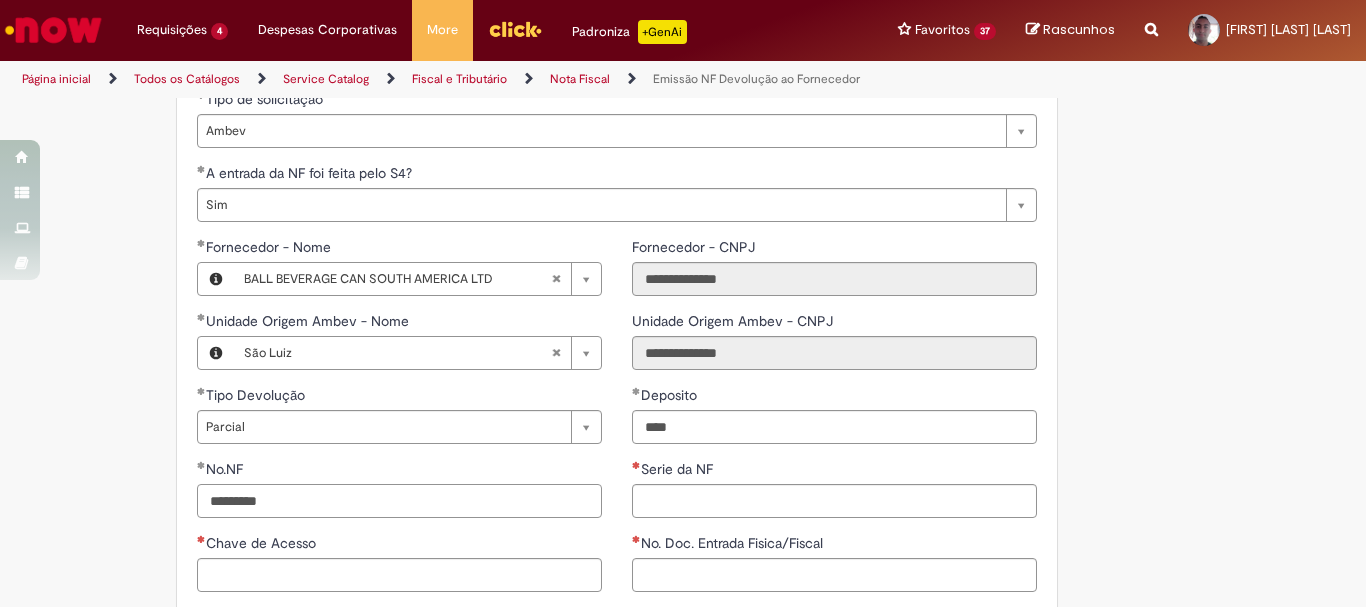 type on "*********" 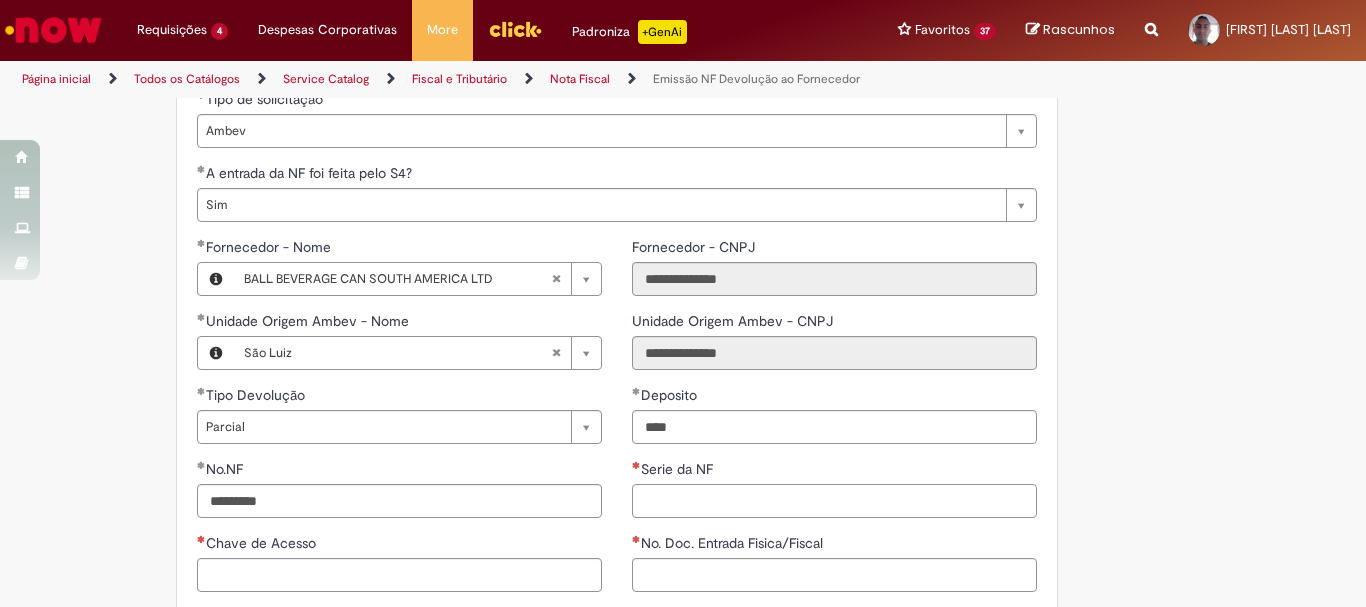 click on "Serie da NF" at bounding box center (834, 501) 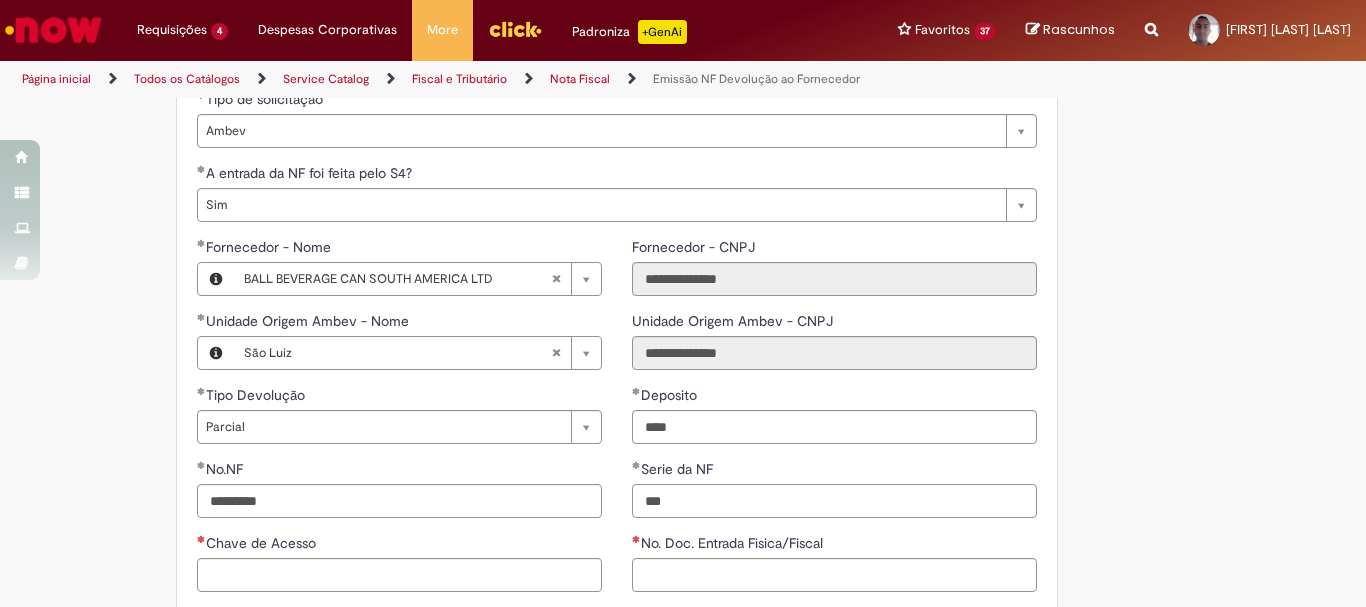 scroll, scrollTop: 1000, scrollLeft: 0, axis: vertical 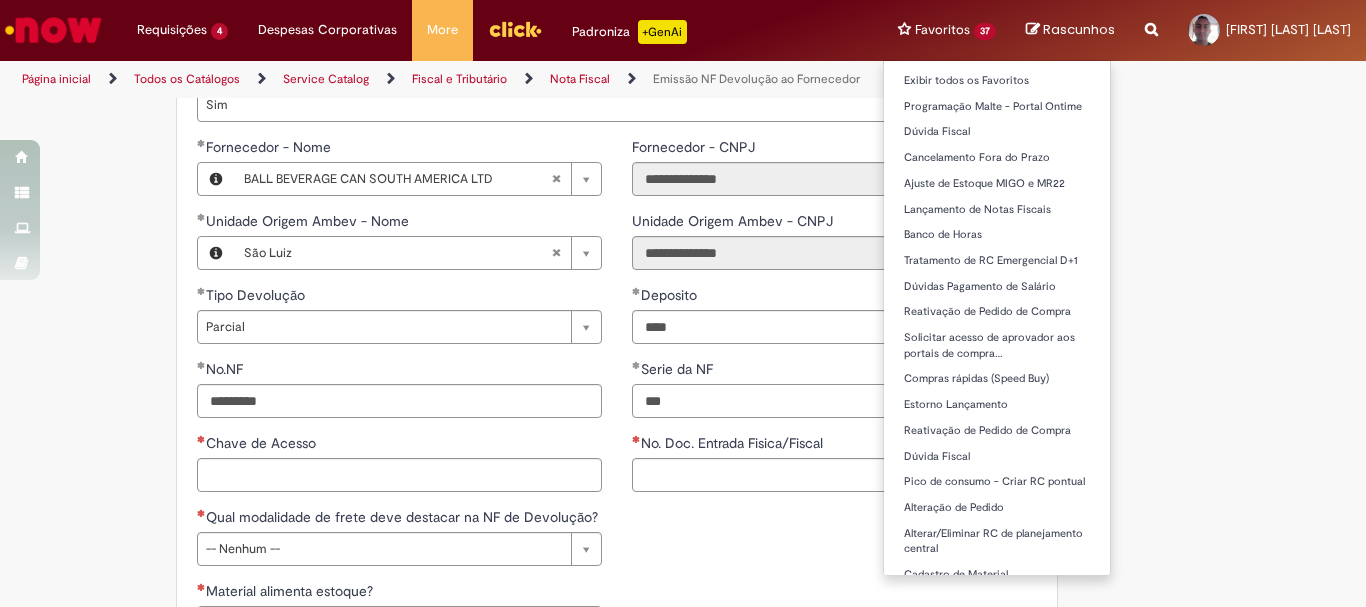 type on "***" 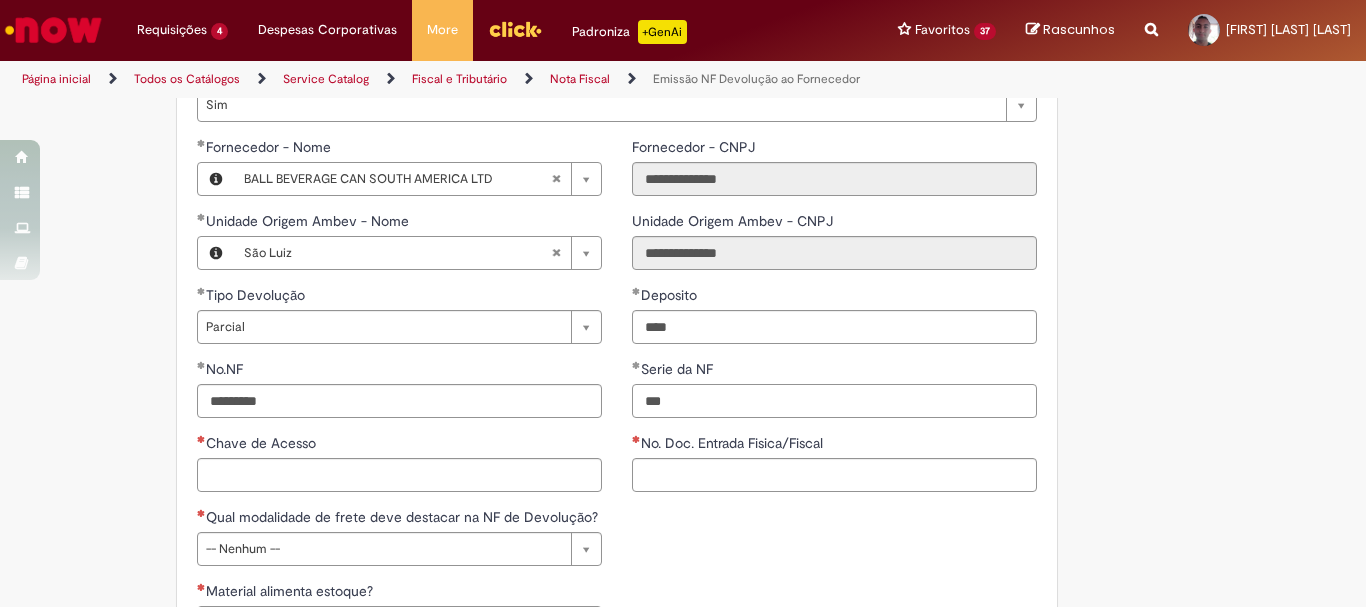 scroll, scrollTop: 1100, scrollLeft: 0, axis: vertical 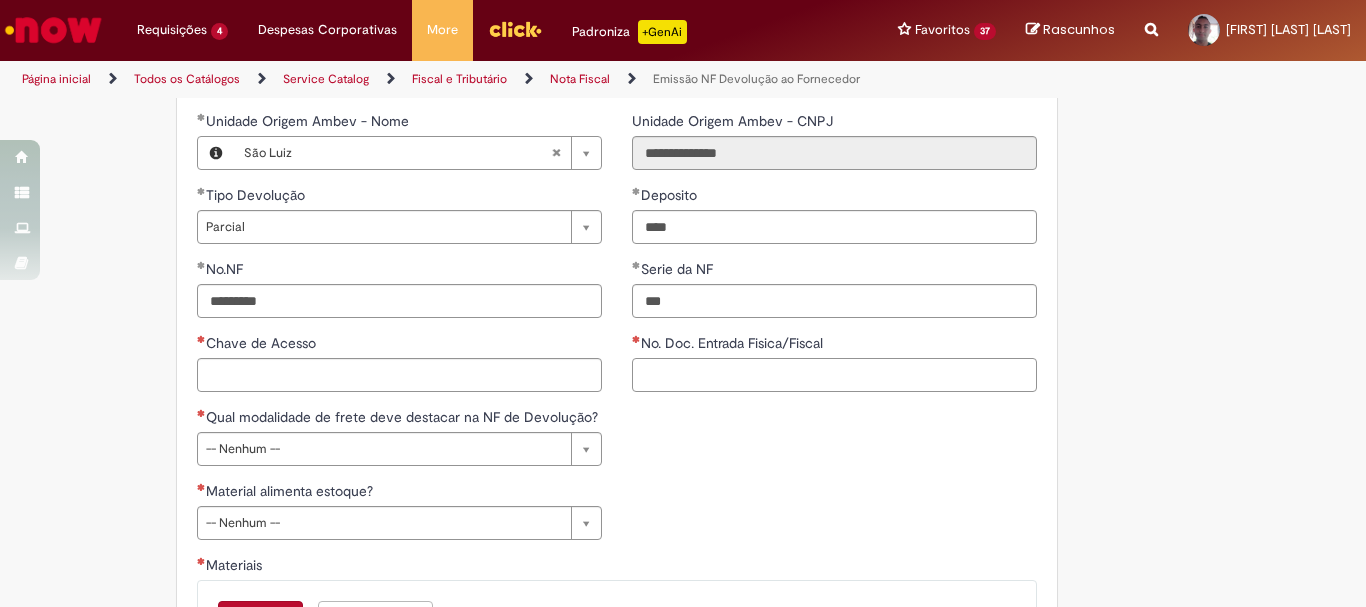 click on "No. Doc. Entrada Fisica/Fiscal" at bounding box center (834, 375) 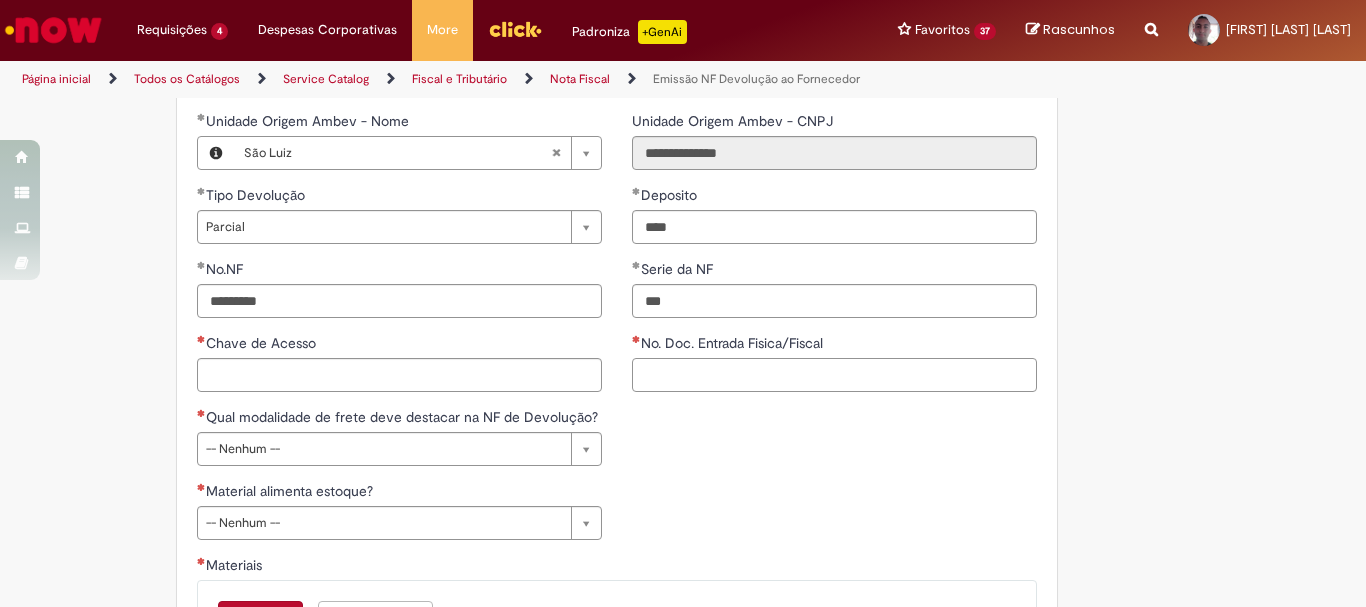 paste on "**********" 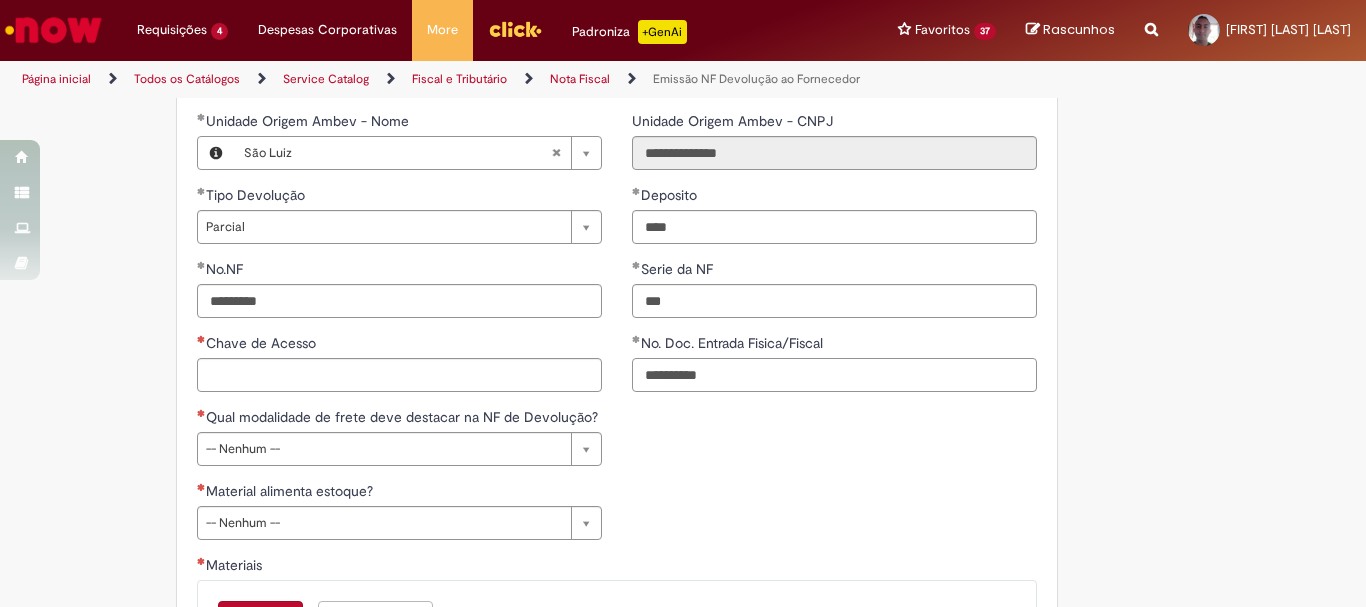 scroll, scrollTop: 1200, scrollLeft: 0, axis: vertical 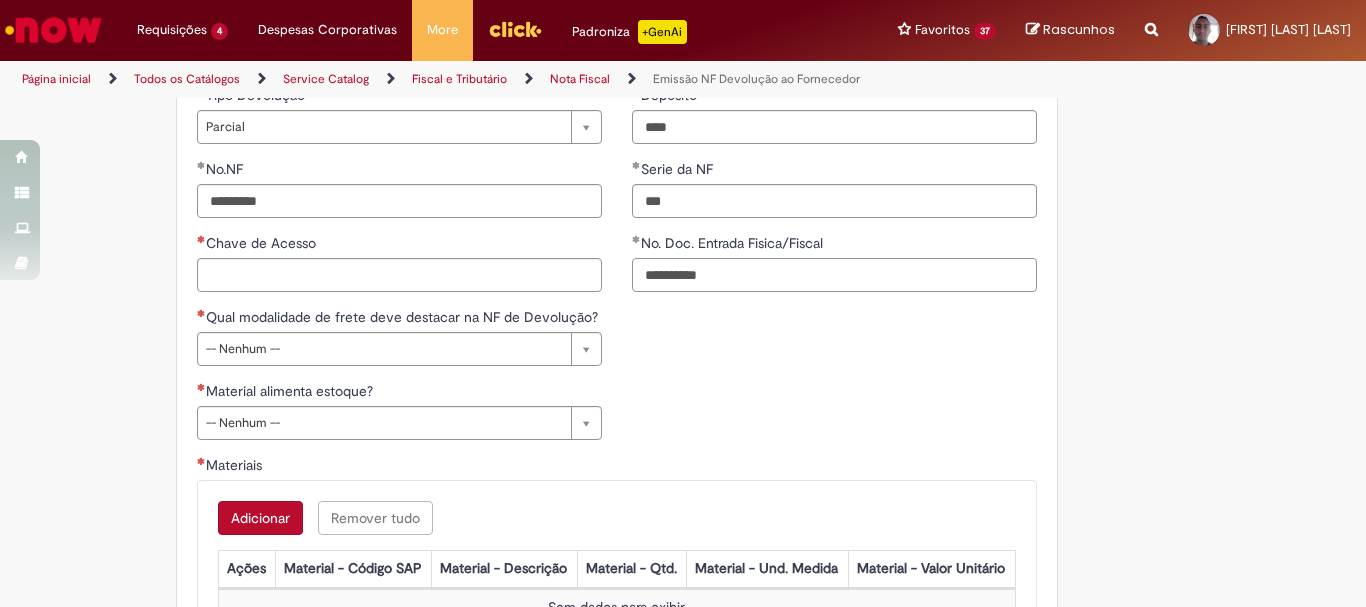 type on "**********" 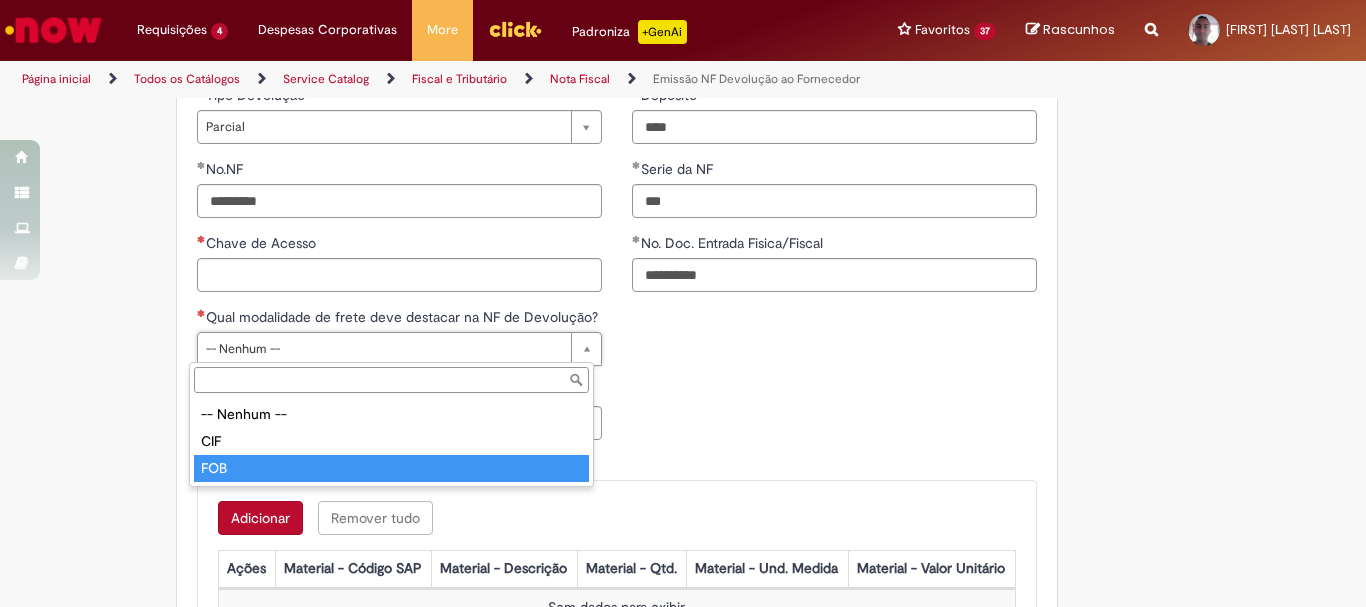 type on "***" 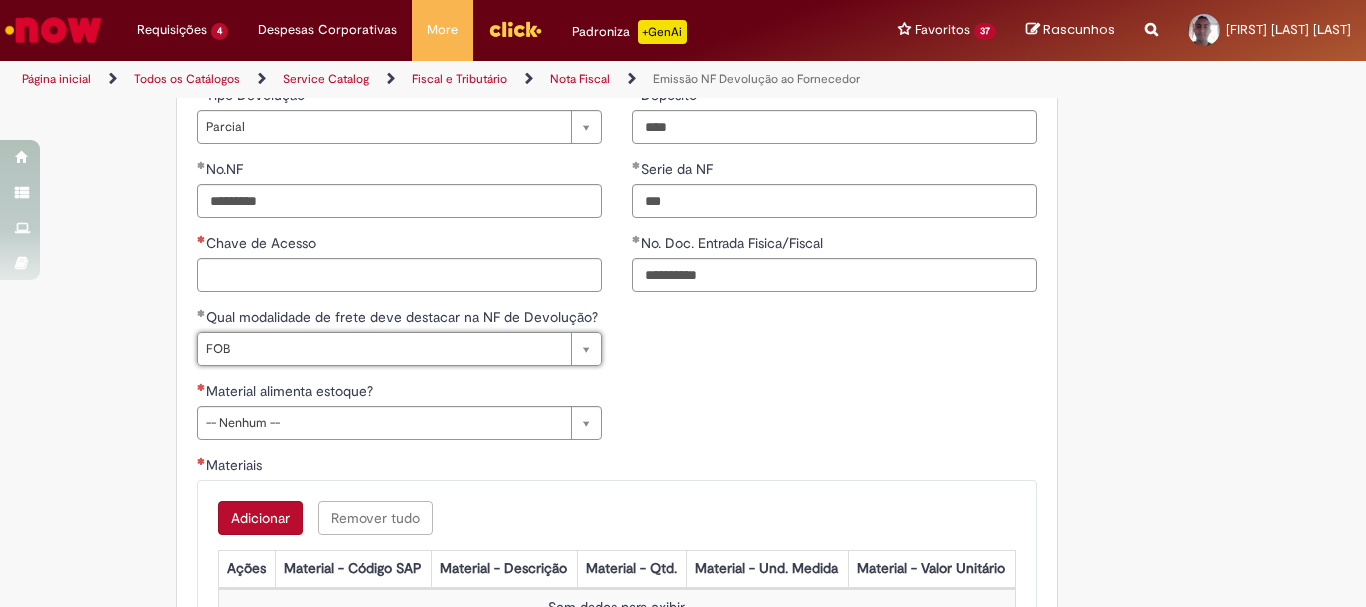 click on "**********" at bounding box center [617, 381] 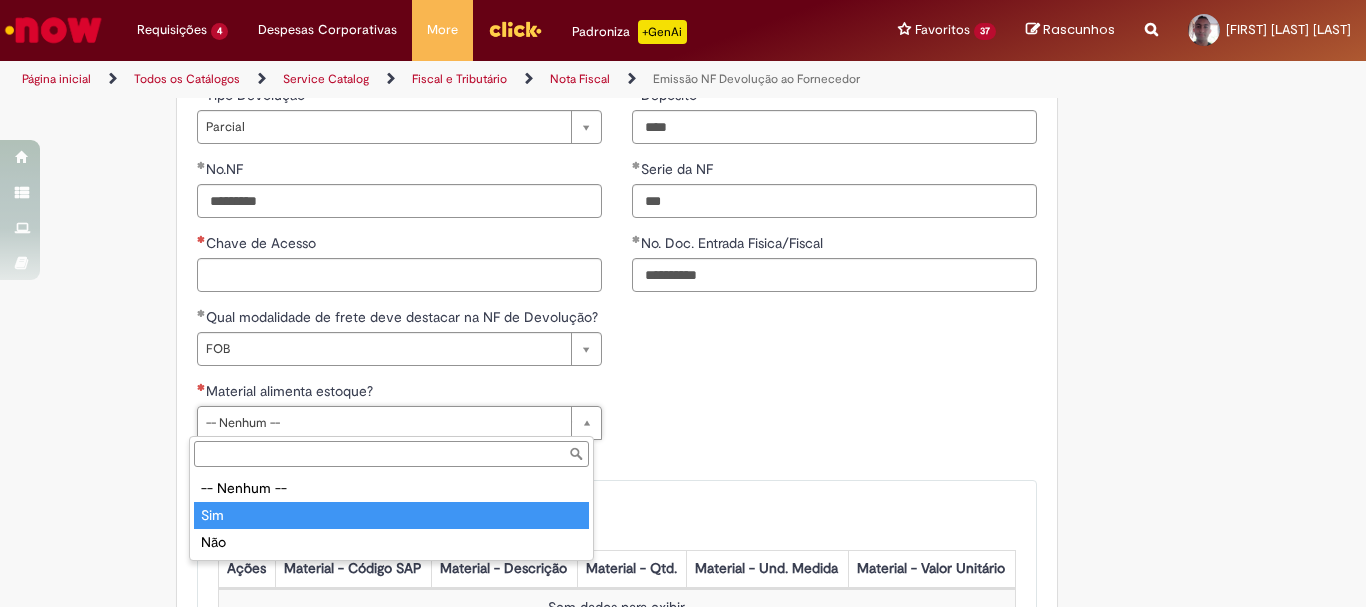 type on "***" 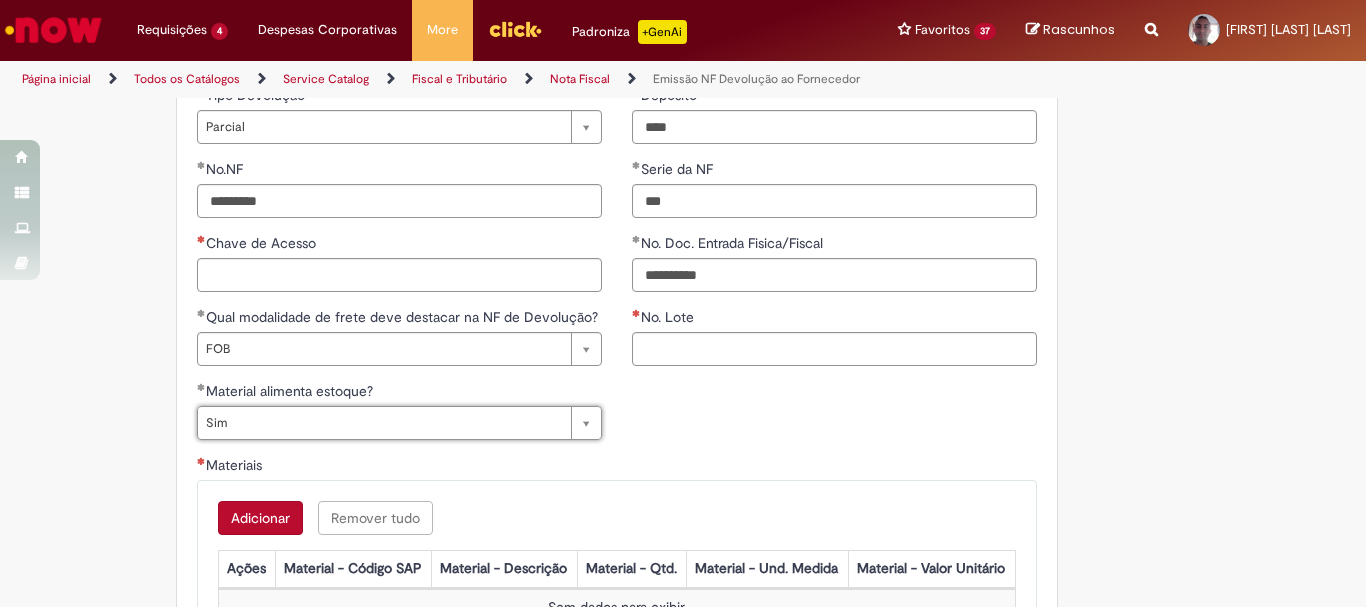 scroll, scrollTop: 1300, scrollLeft: 0, axis: vertical 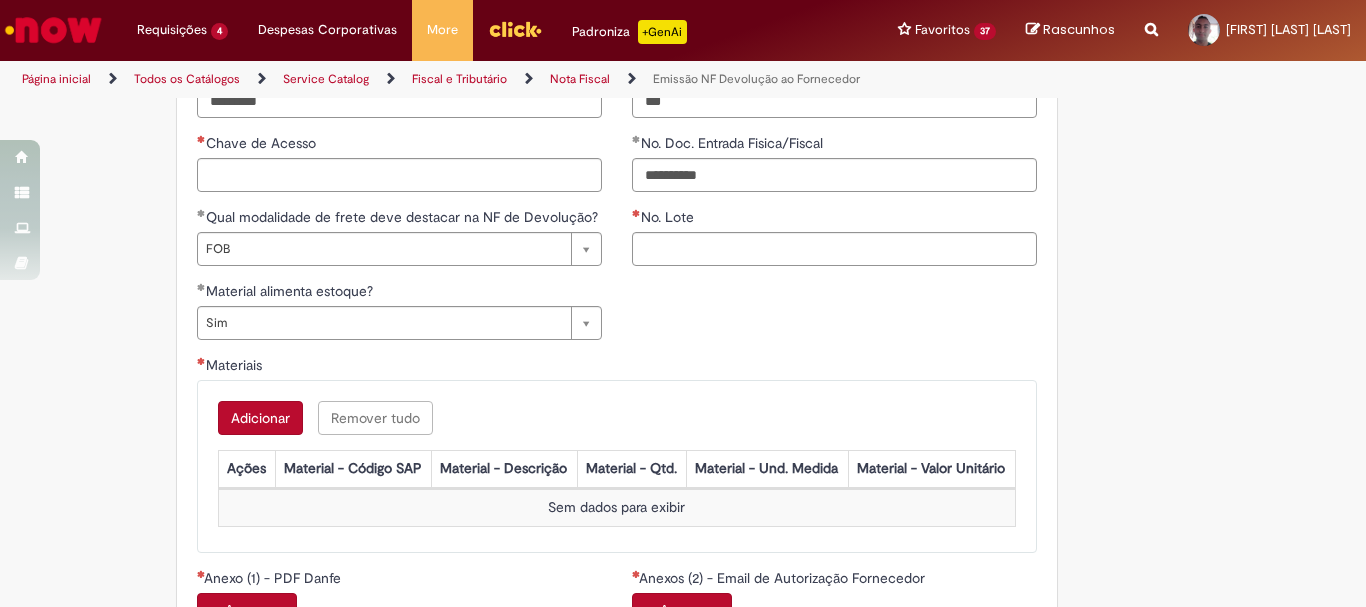 click on "**********" at bounding box center [617, 281] 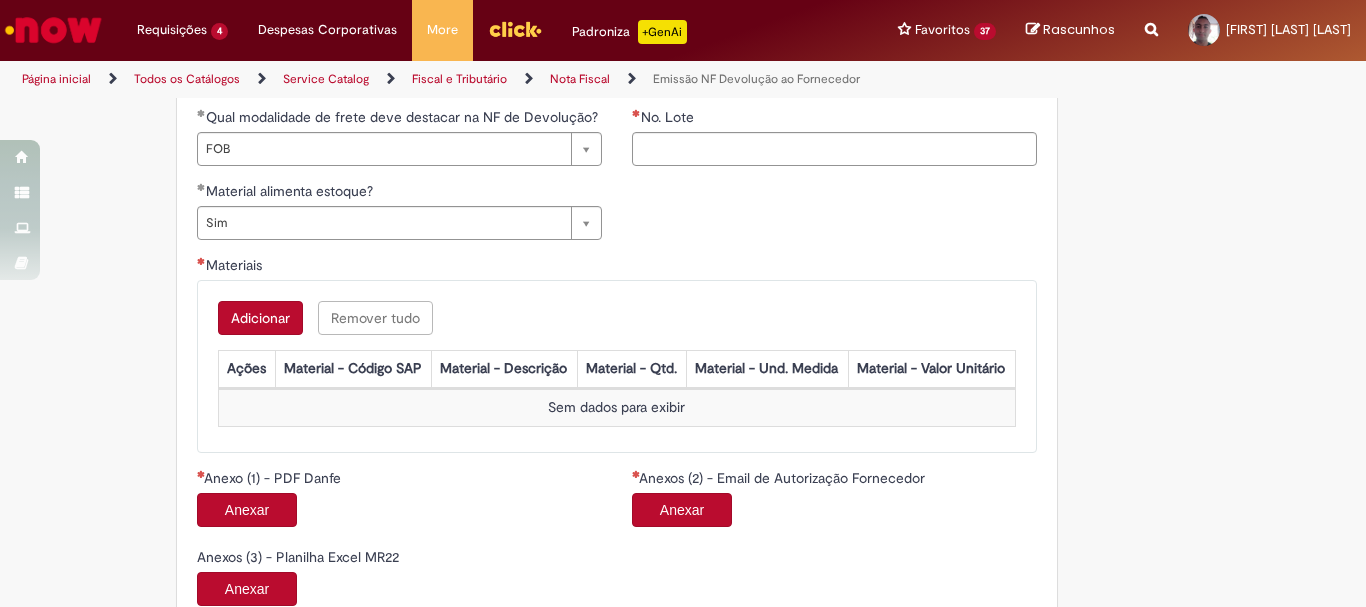 click on "Adicionar" at bounding box center (260, 318) 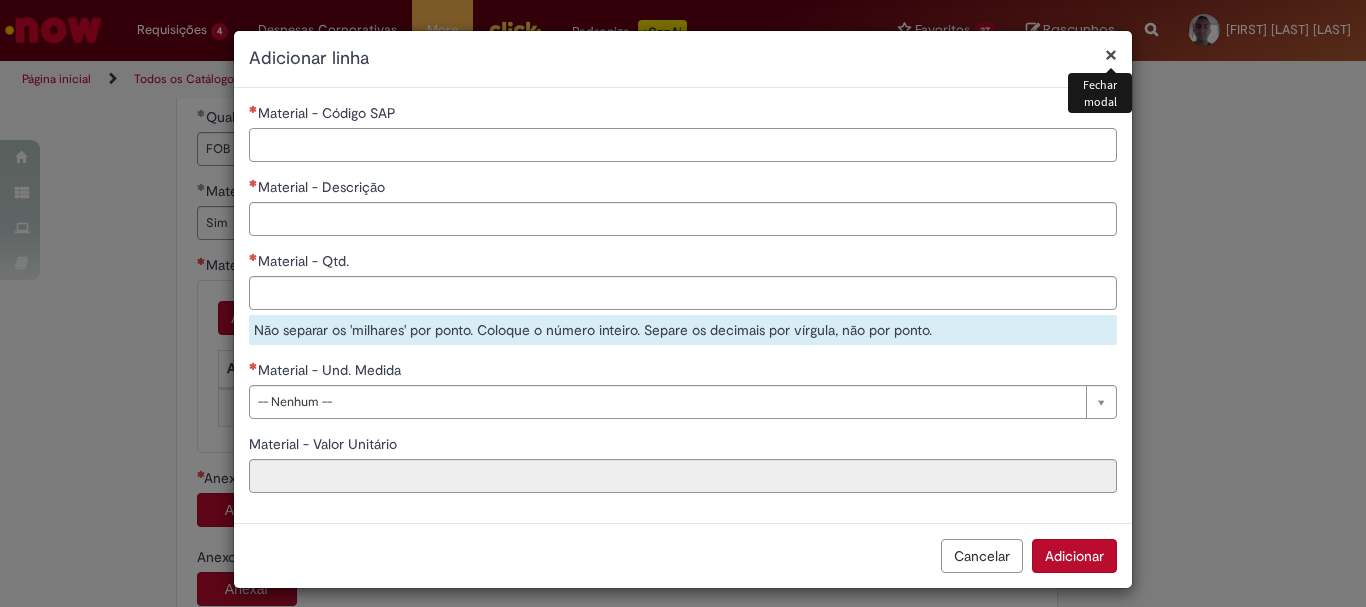 click on "Material - Código SAP" at bounding box center (683, 145) 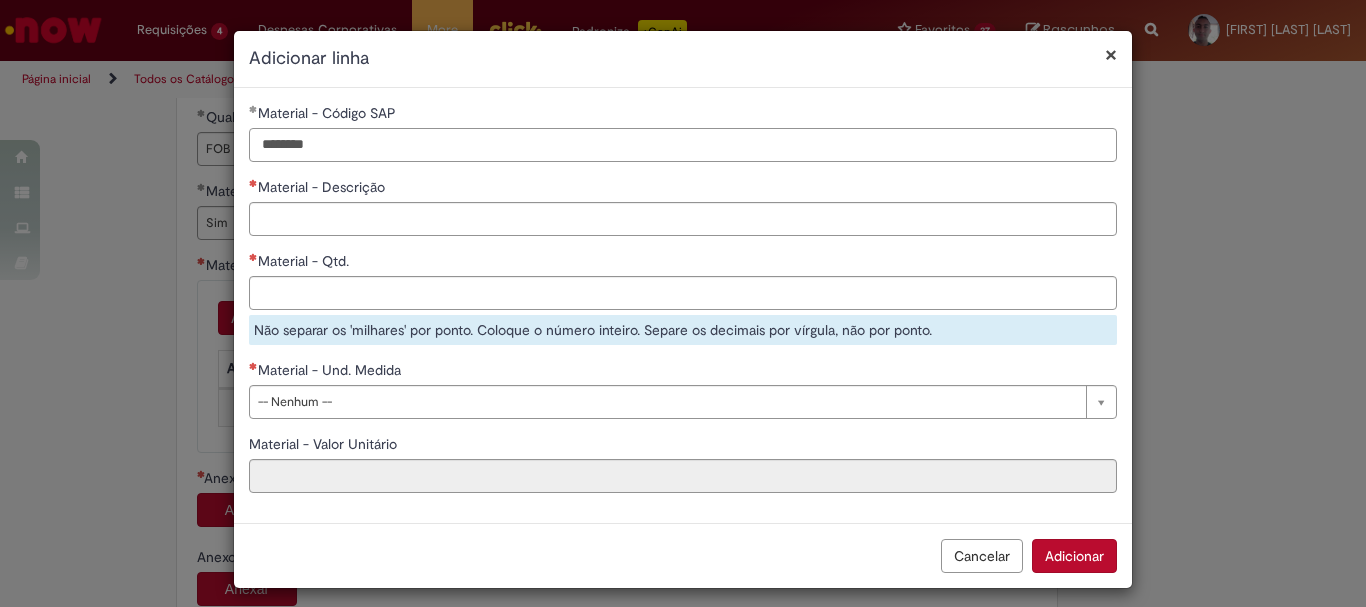 type on "********" 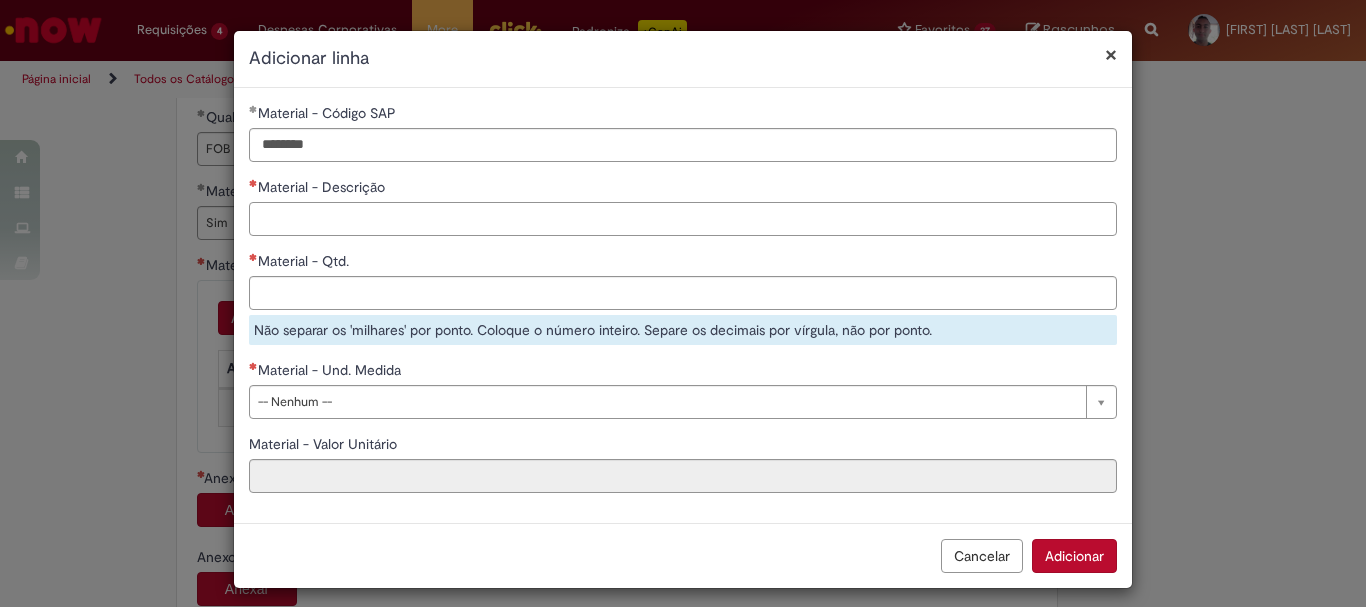 click on "Material - Descrição" at bounding box center [683, 219] 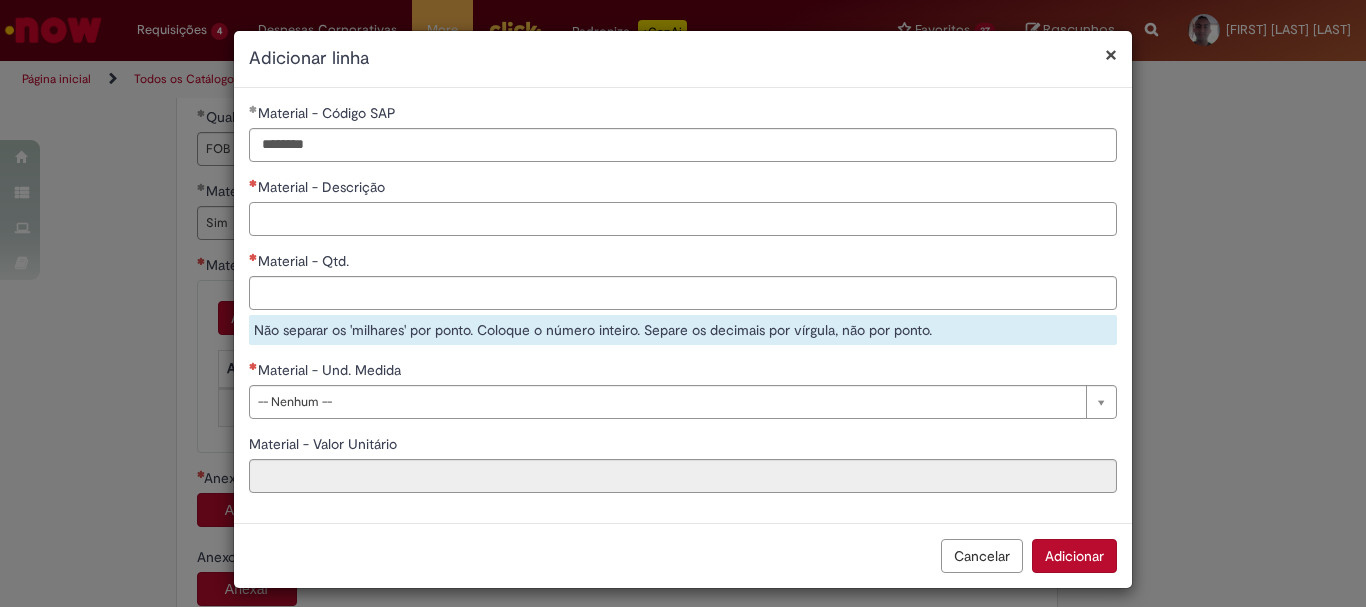 paste on "**********" 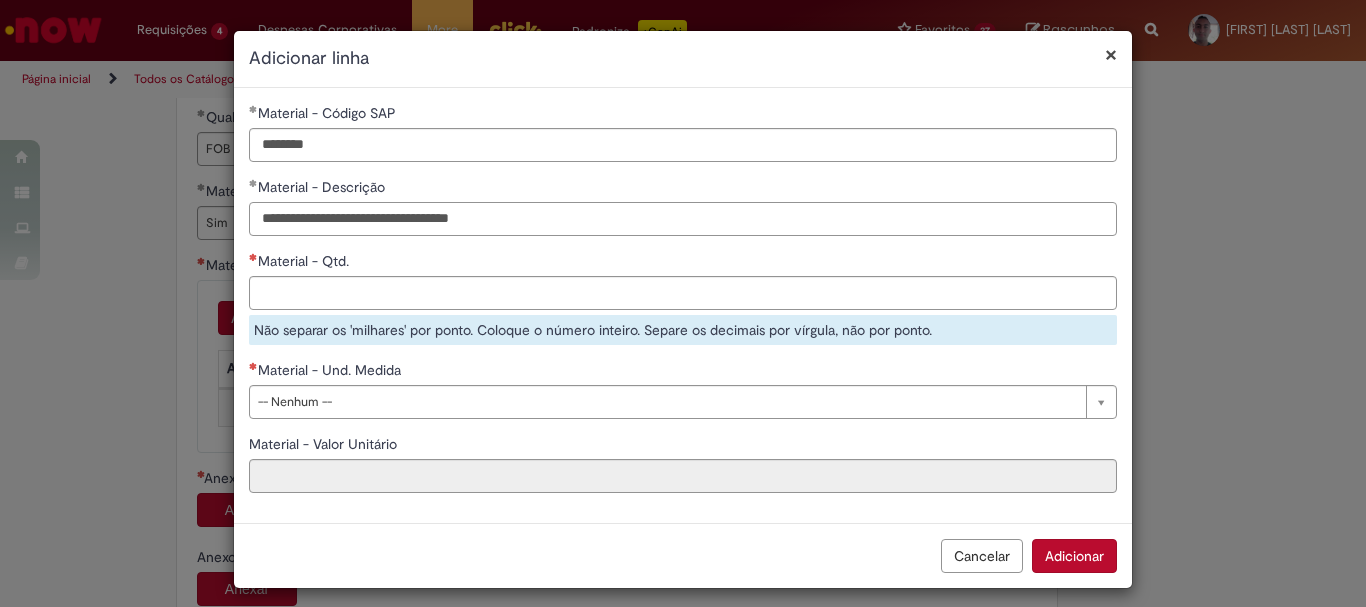 type on "**********" 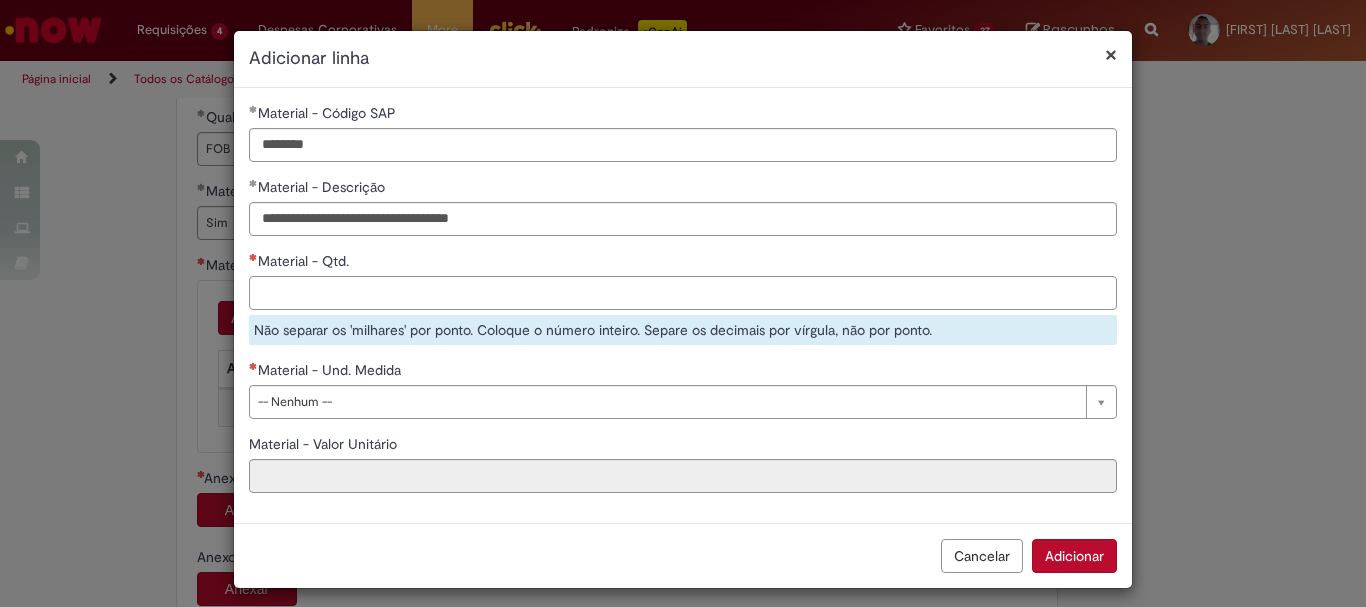 click on "Material - Qtd." at bounding box center (683, 293) 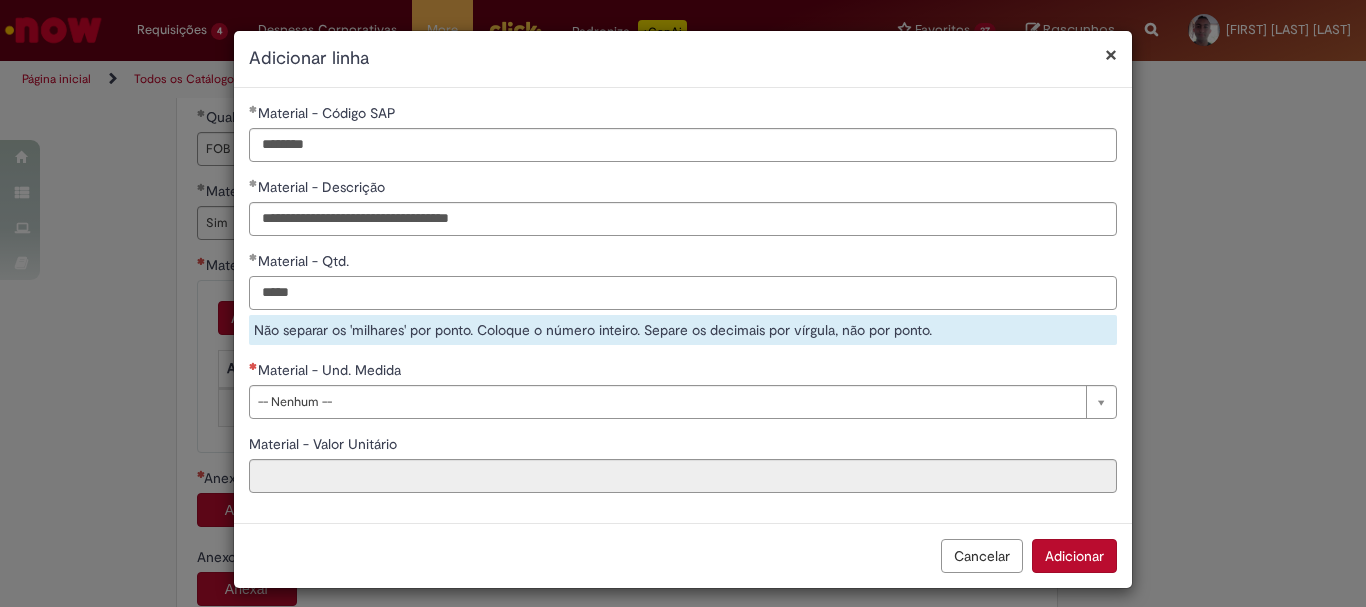 type on "****" 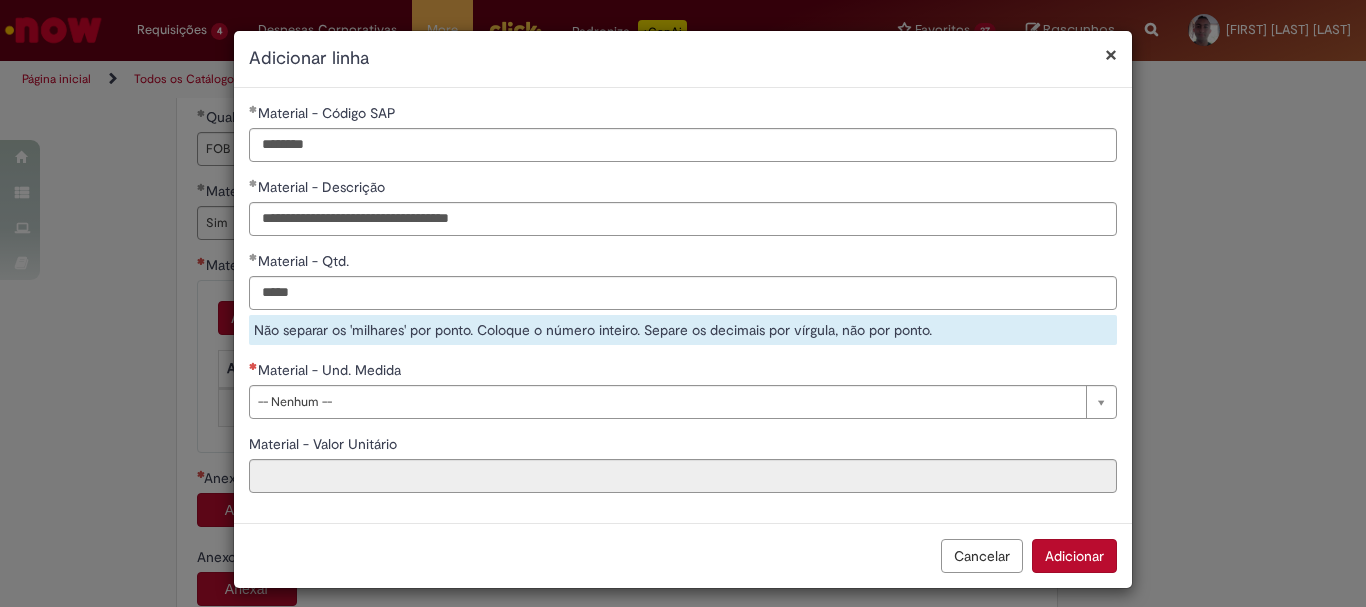 type 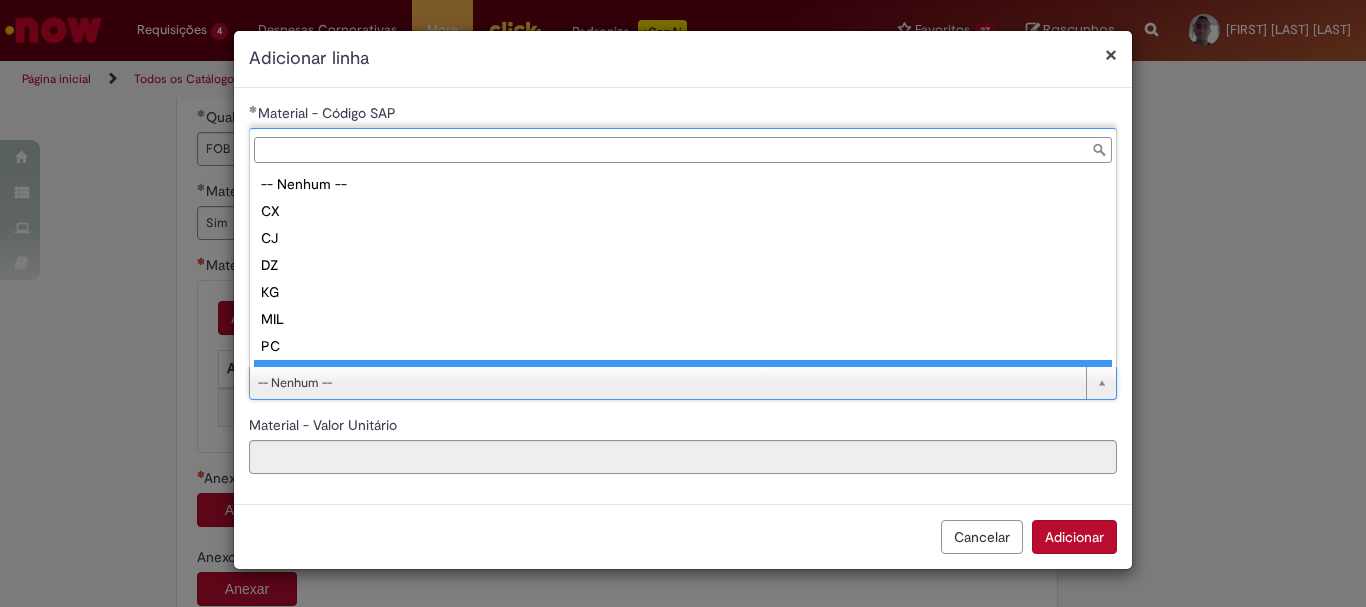 scroll, scrollTop: 16, scrollLeft: 0, axis: vertical 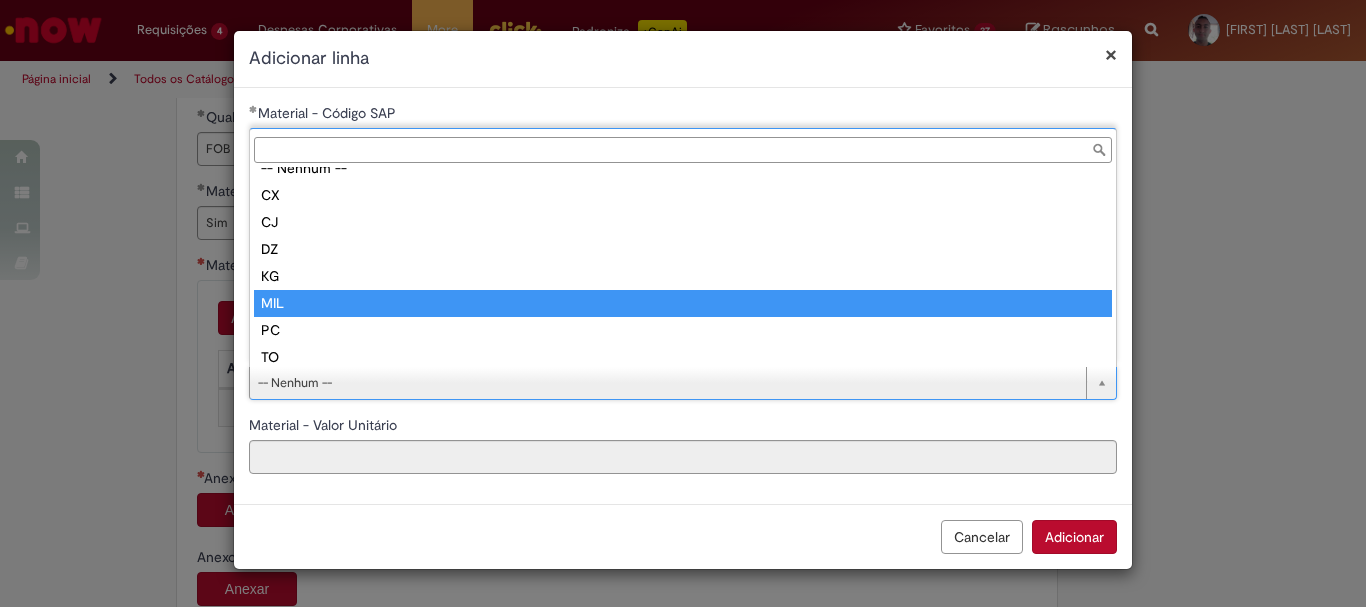 type on "***" 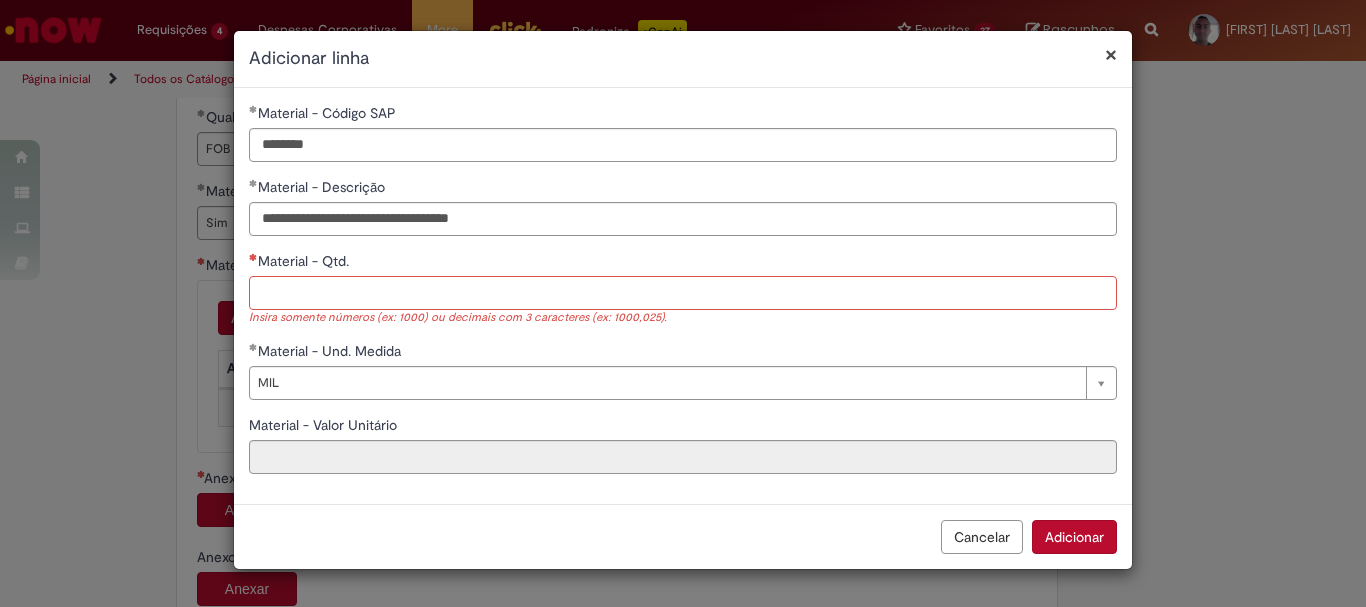 click on "Material - Qtd." at bounding box center (683, 293) 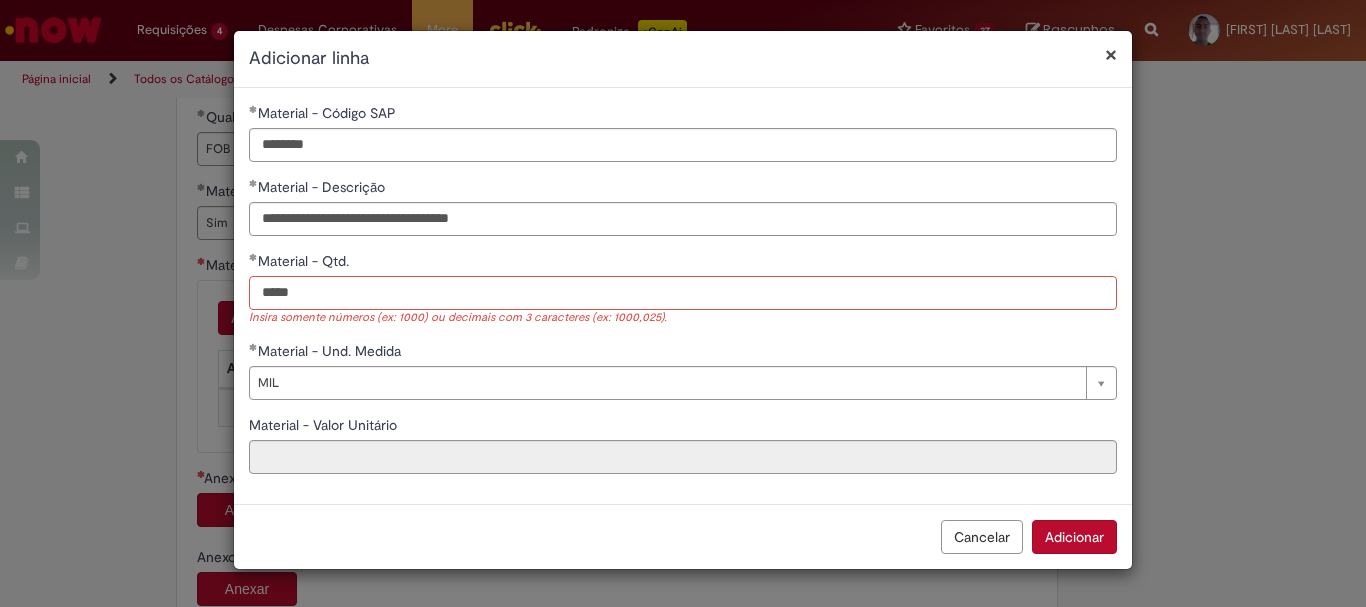 click on "****" at bounding box center (683, 293) 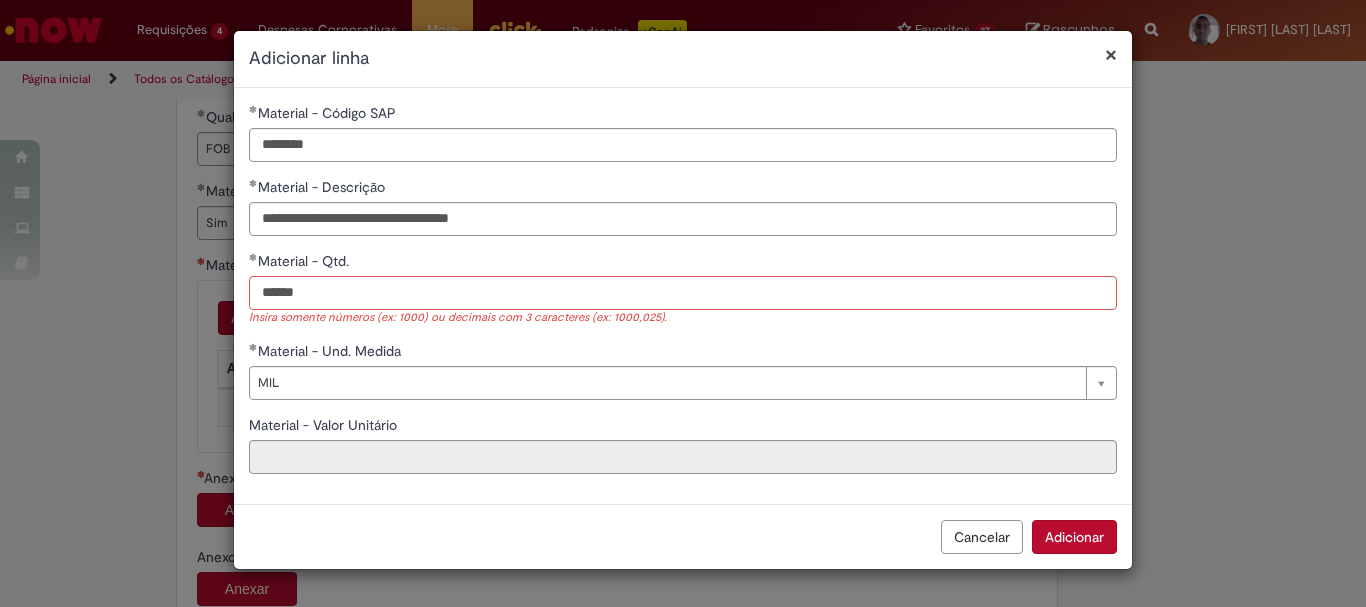 type on "*****" 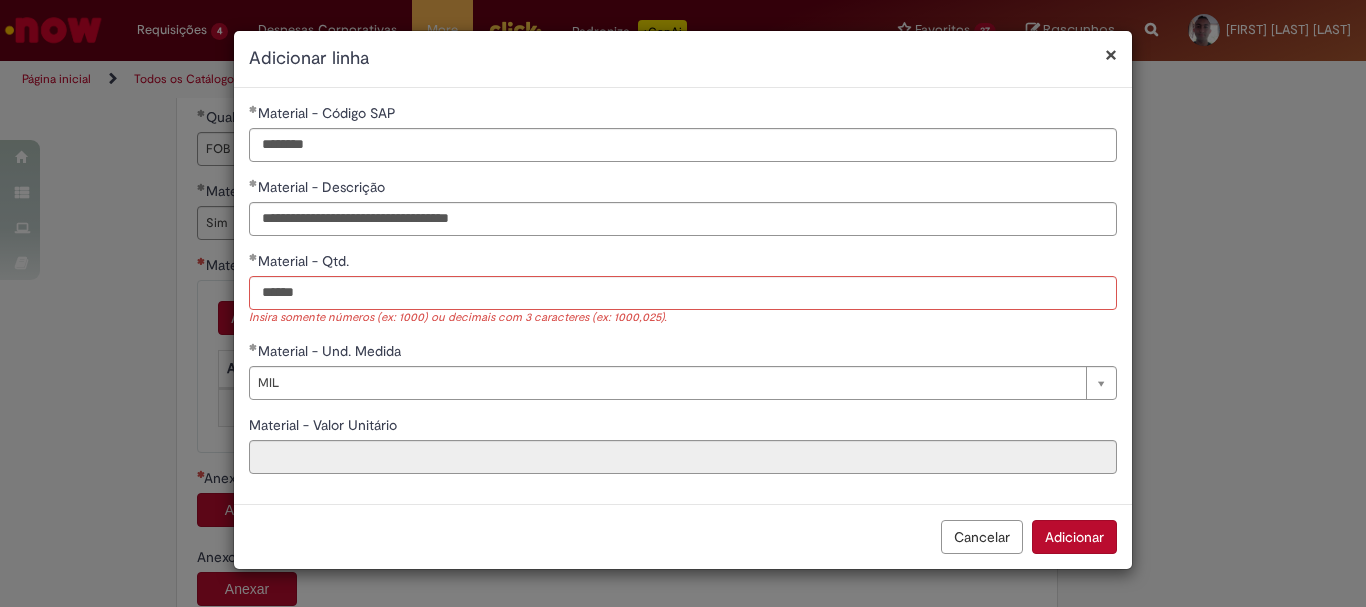 type 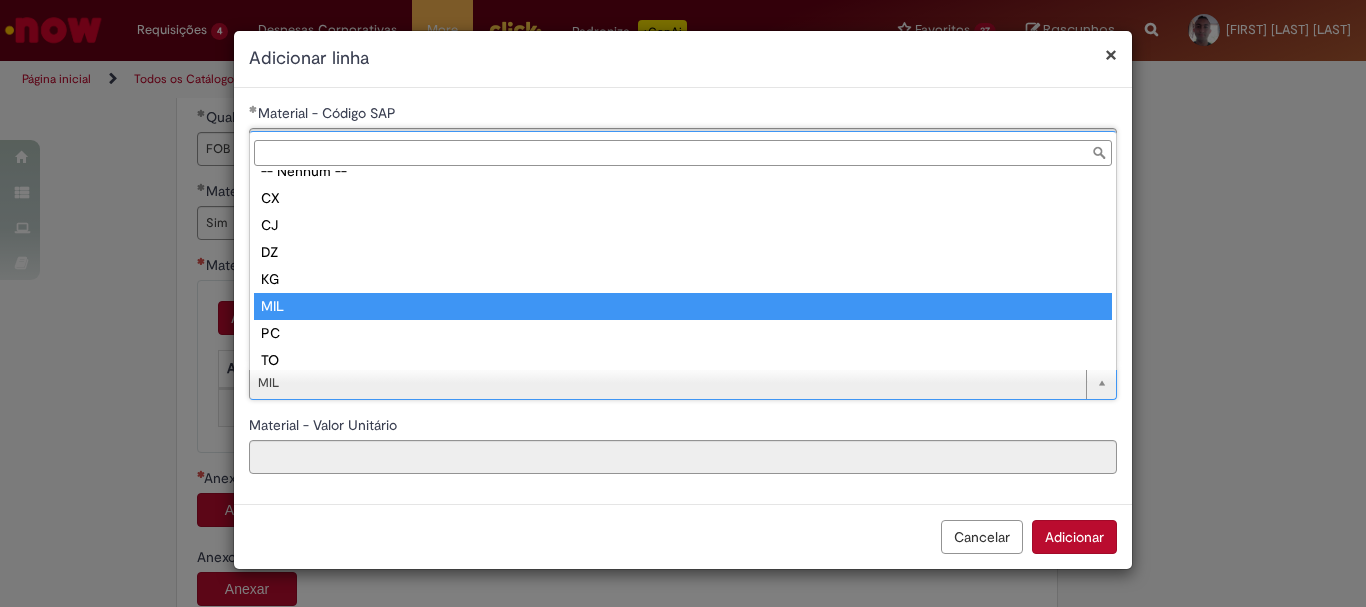 scroll, scrollTop: 16, scrollLeft: 0, axis: vertical 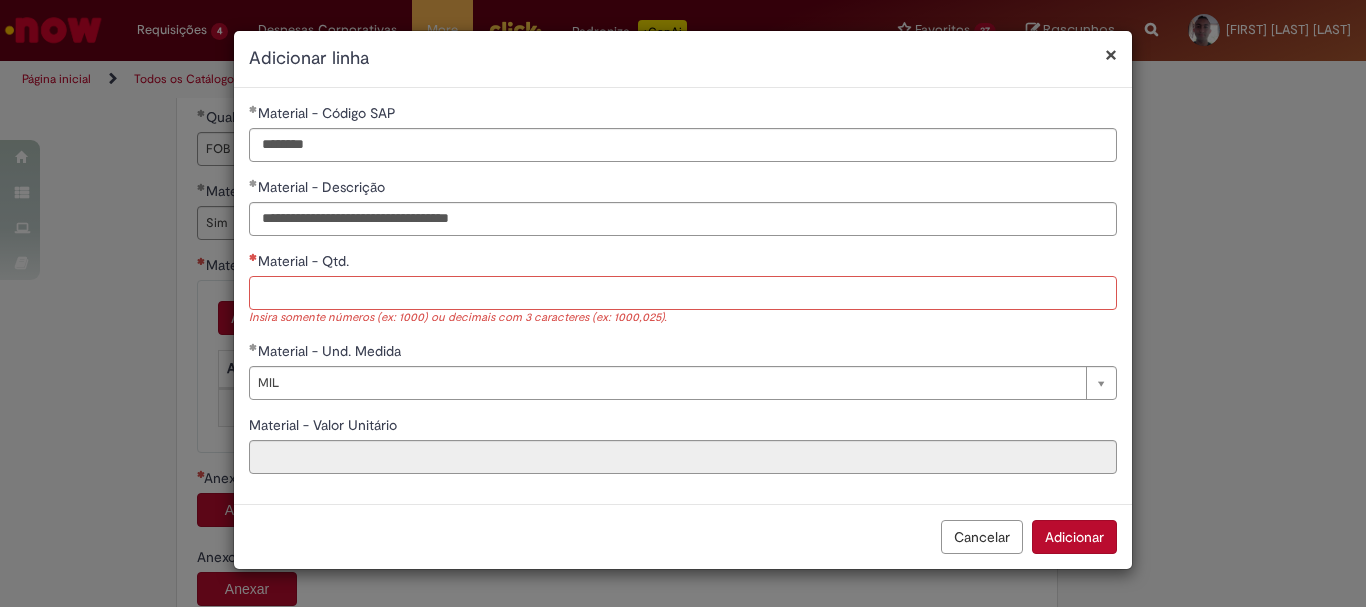 click on "Material - Qtd." at bounding box center [683, 293] 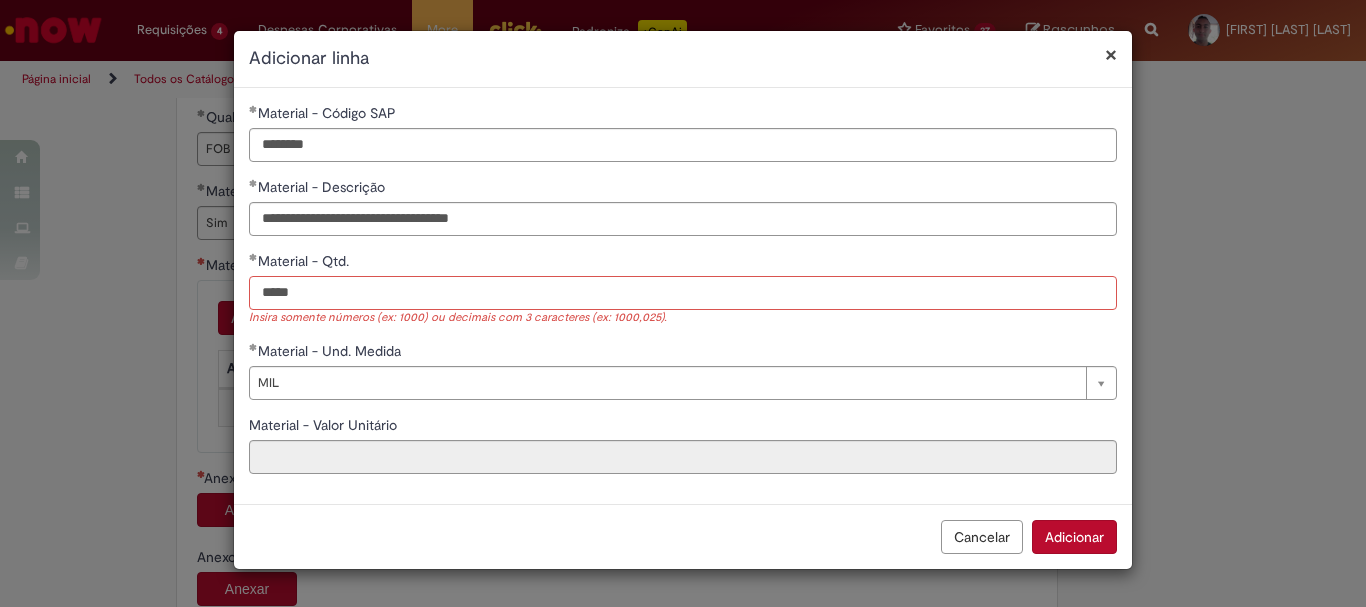 click on "****" at bounding box center [683, 293] 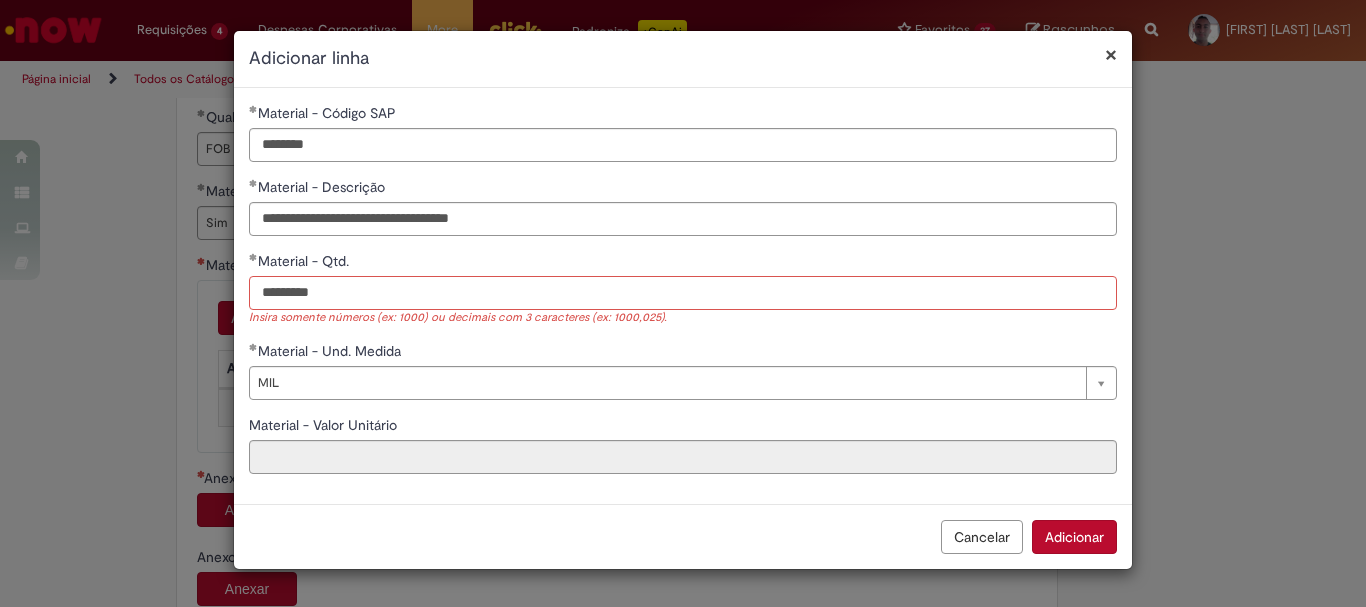 type on "********" 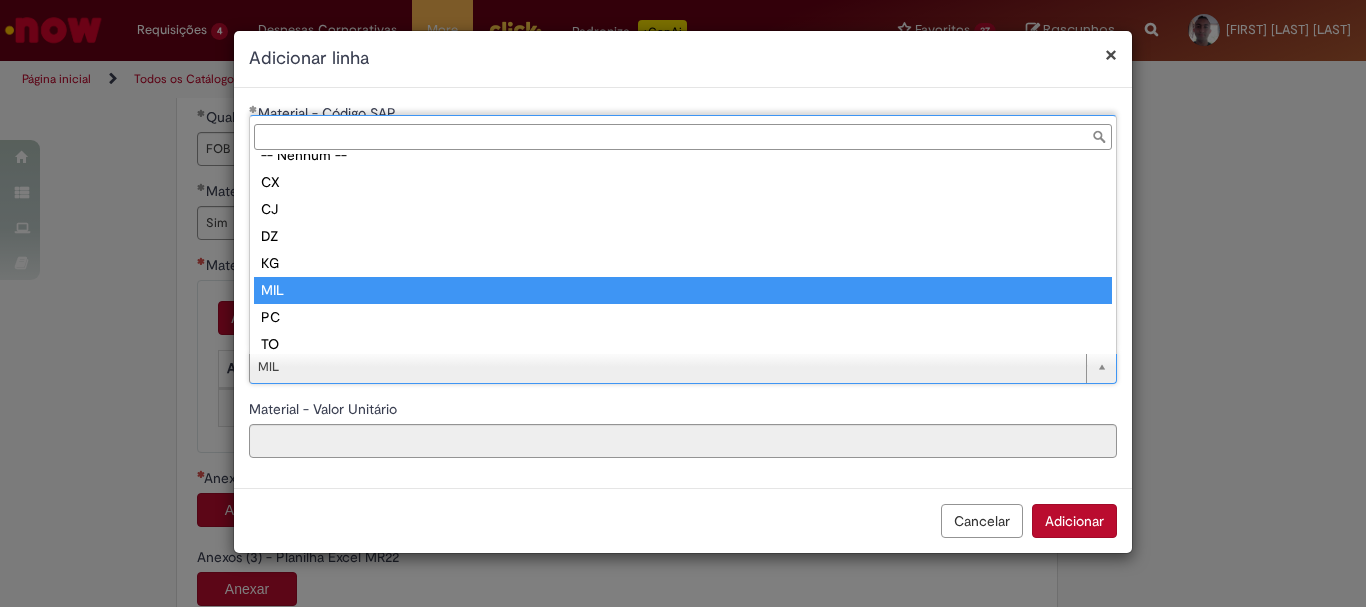 scroll, scrollTop: 16, scrollLeft: 0, axis: vertical 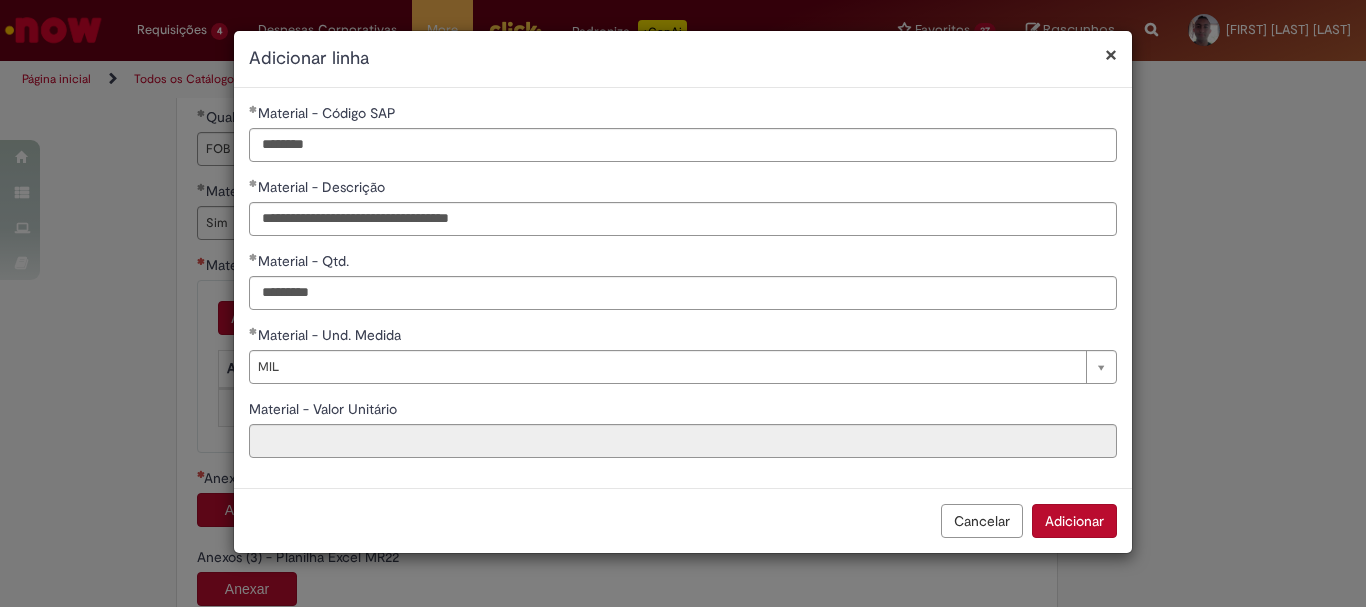 click on "Adicionar" at bounding box center [1074, 521] 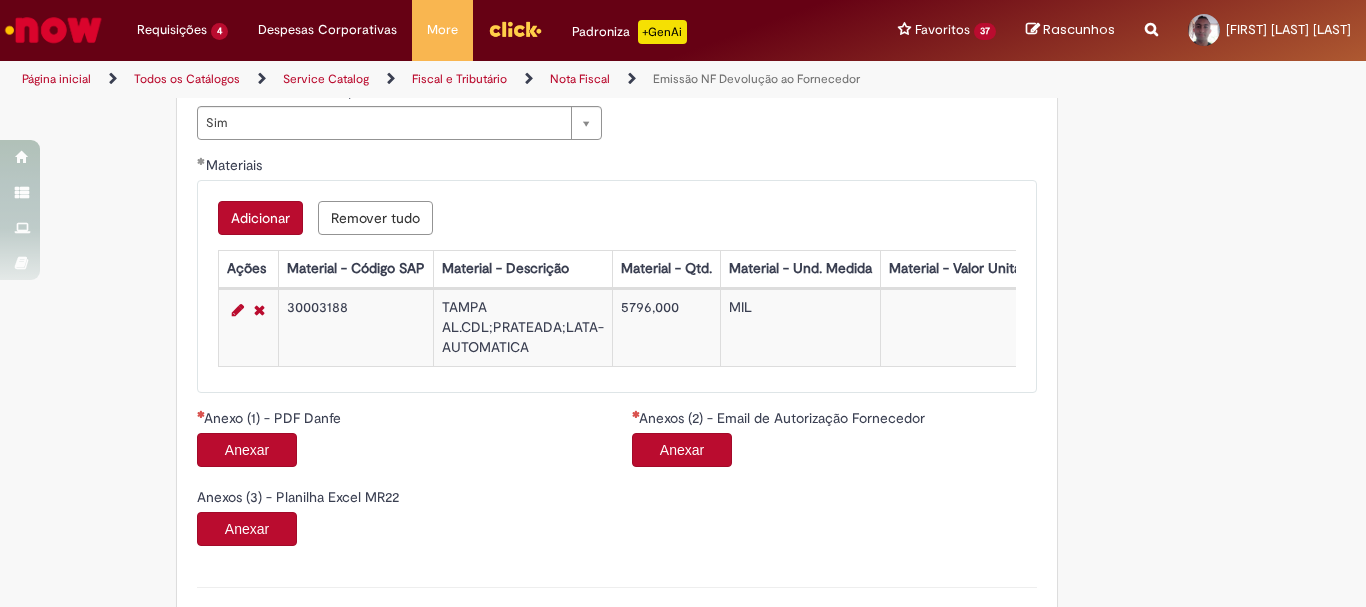 scroll, scrollTop: 1600, scrollLeft: 0, axis: vertical 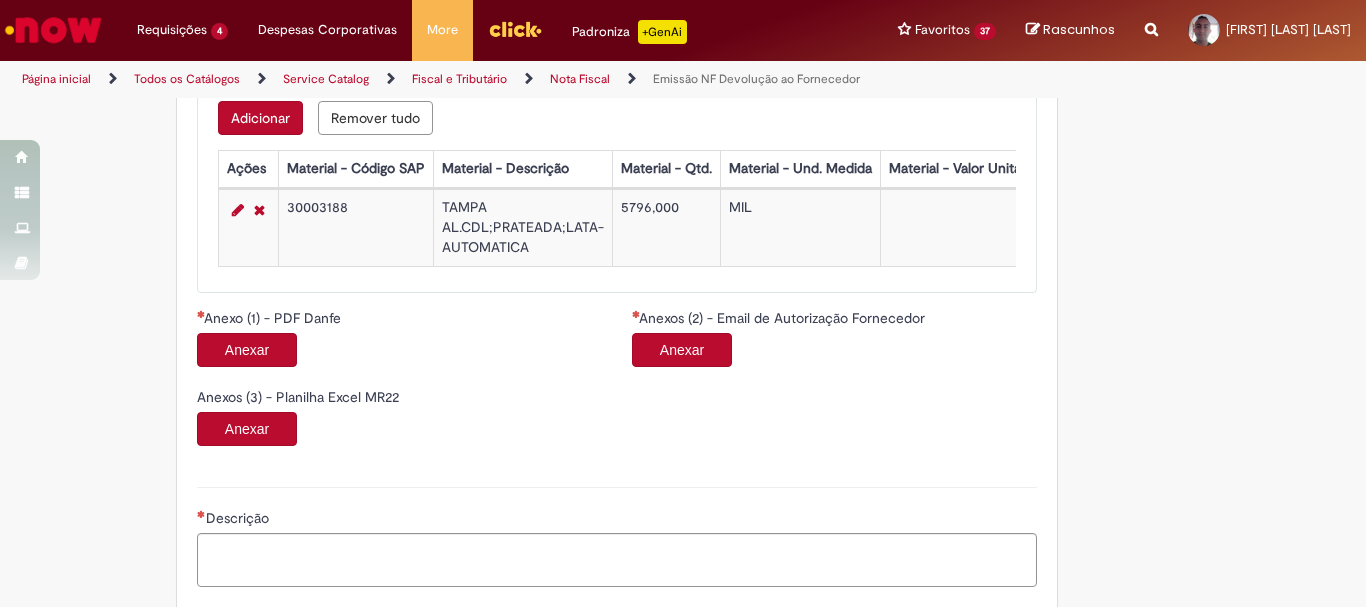 click on "Anexar" at bounding box center [247, 350] 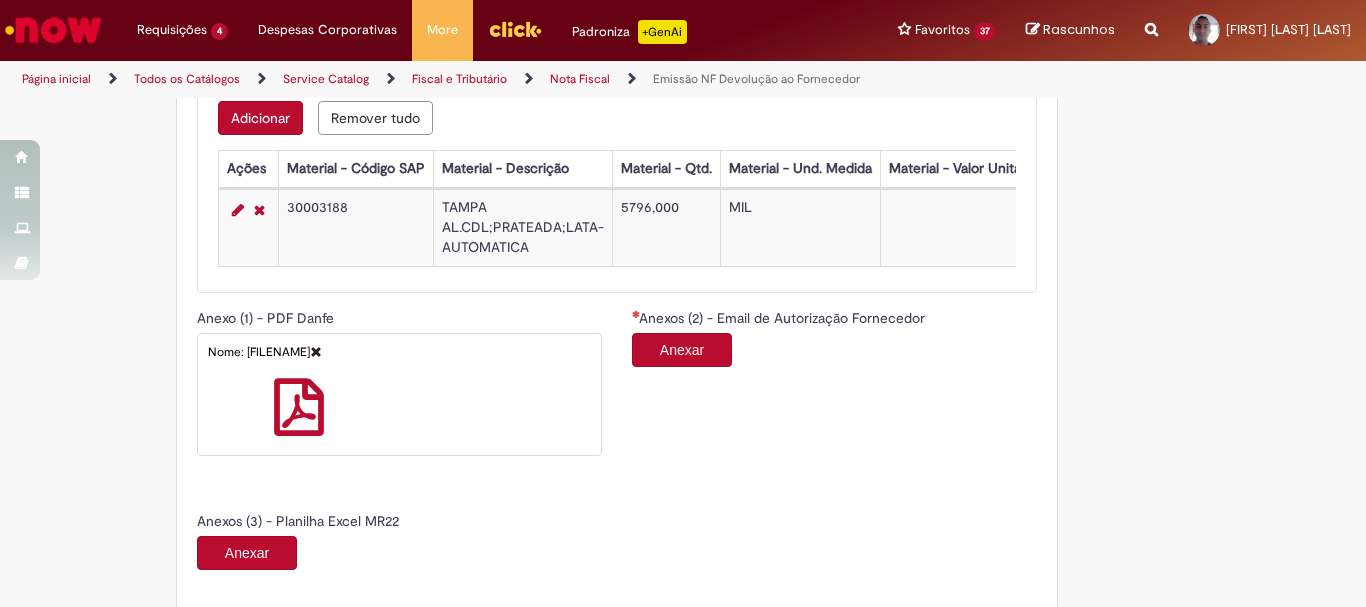 click on "Anexar" at bounding box center (682, 350) 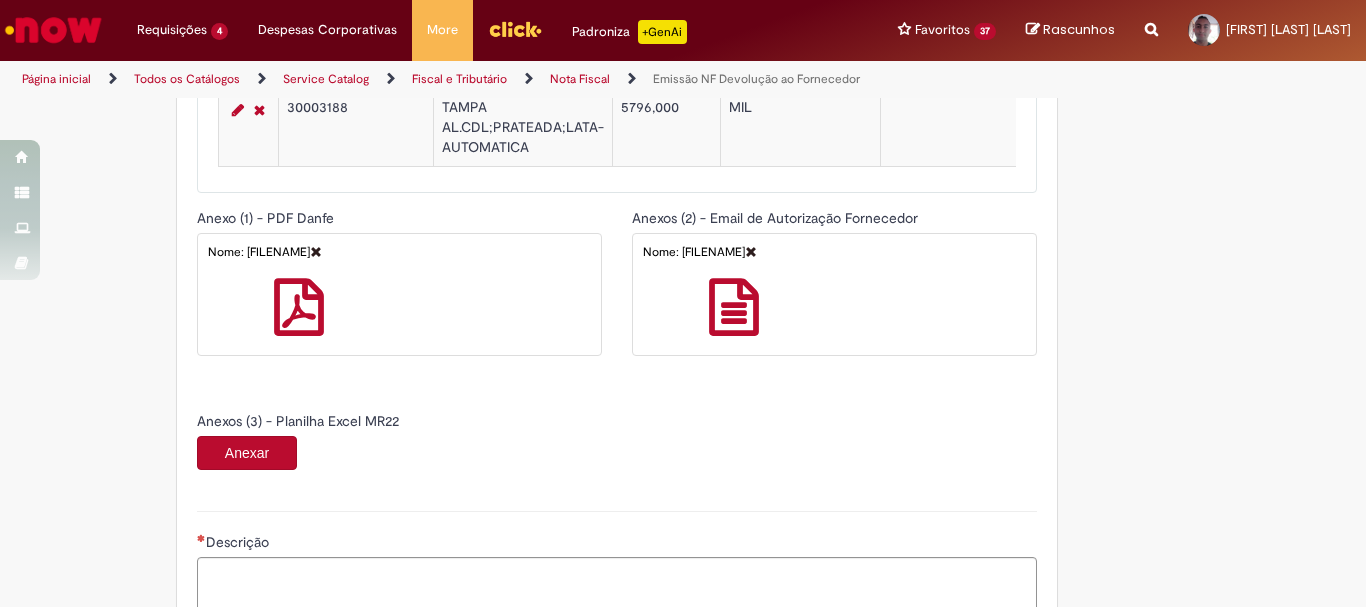 scroll, scrollTop: 1800, scrollLeft: 0, axis: vertical 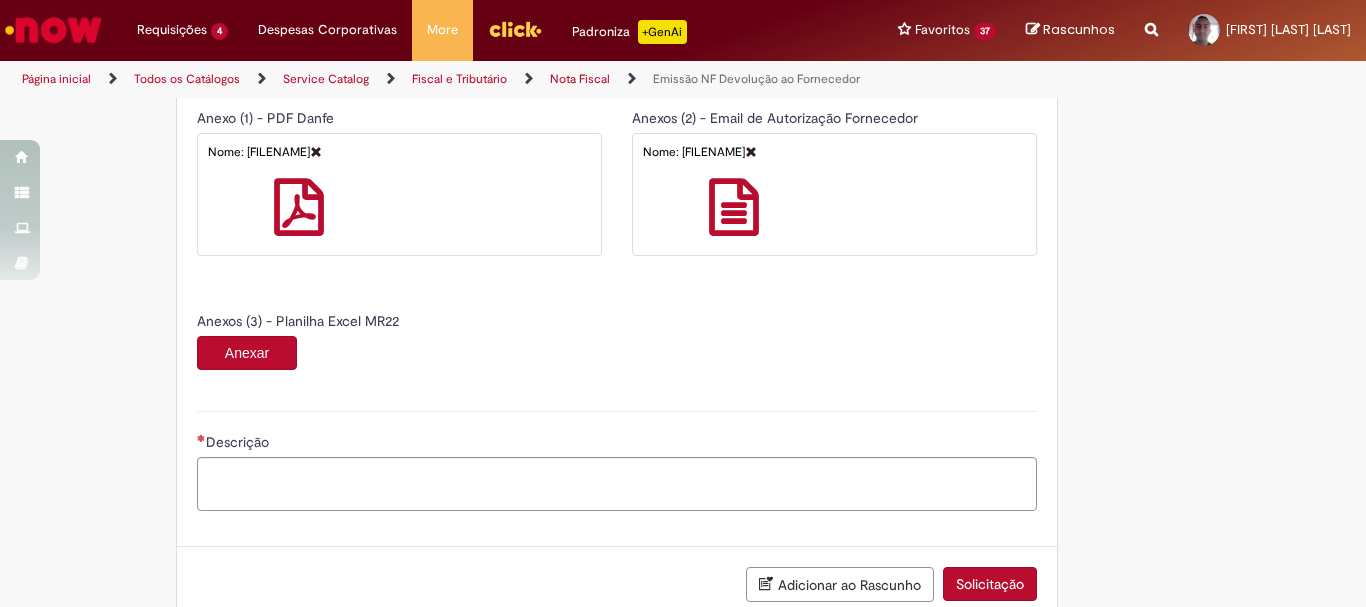 click on "Anexar" at bounding box center (247, 353) 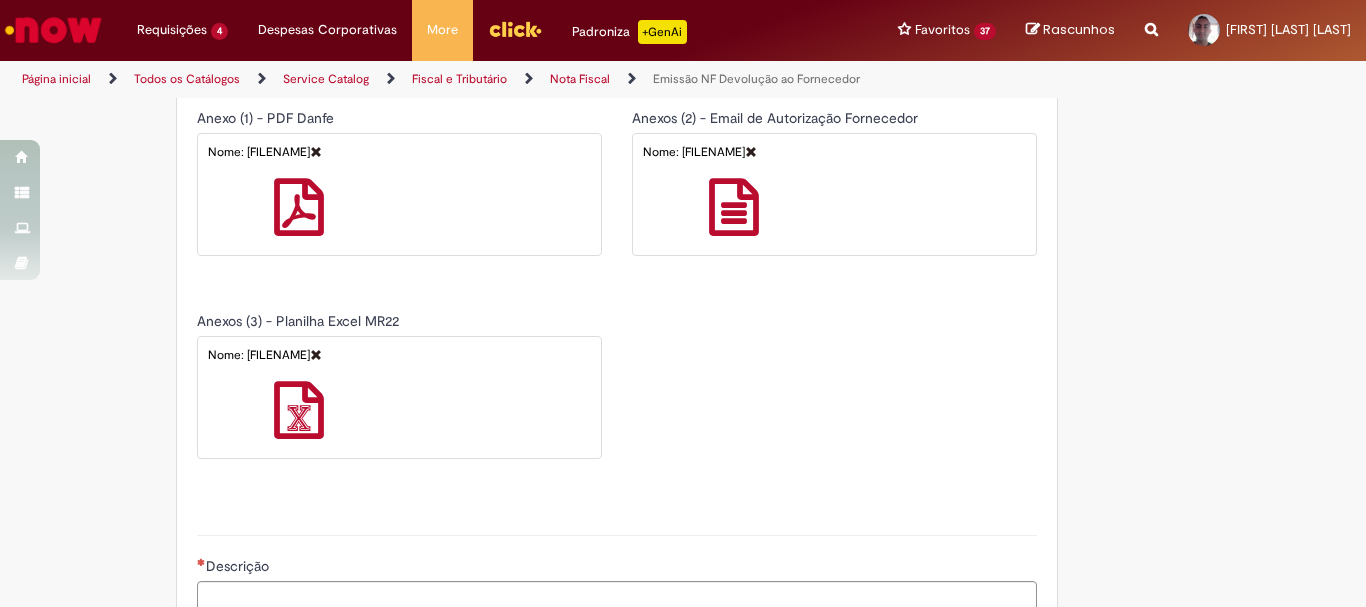 scroll, scrollTop: 1978, scrollLeft: 0, axis: vertical 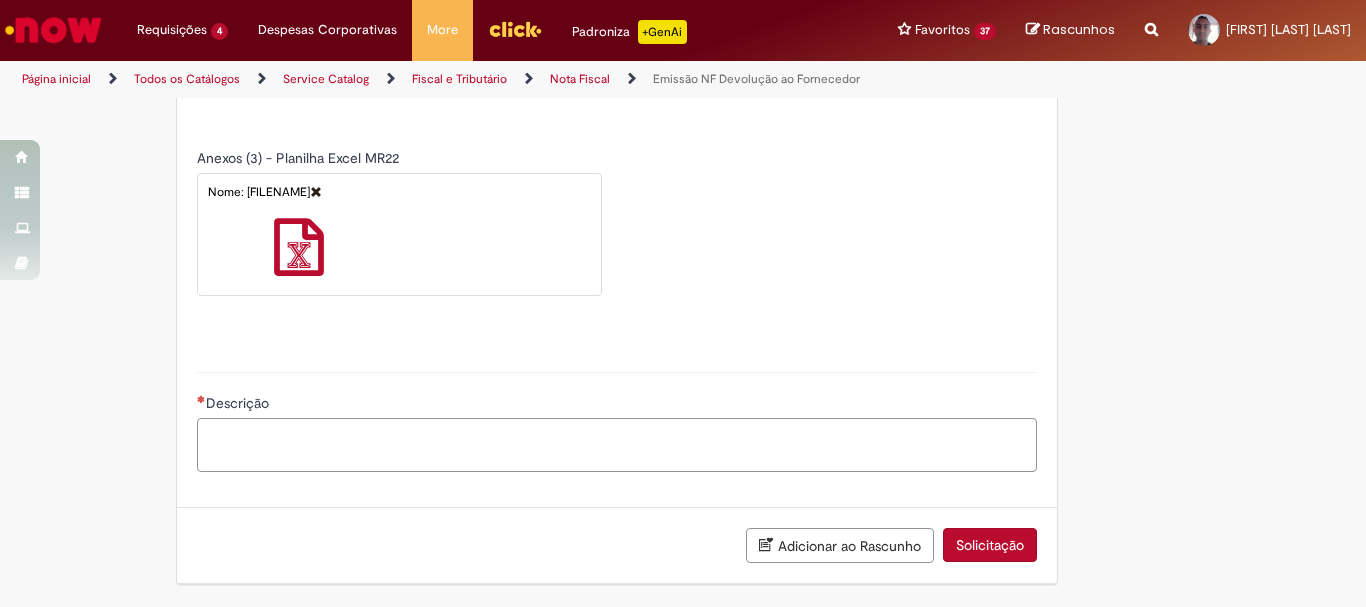 click on "Descrição" at bounding box center [617, 445] 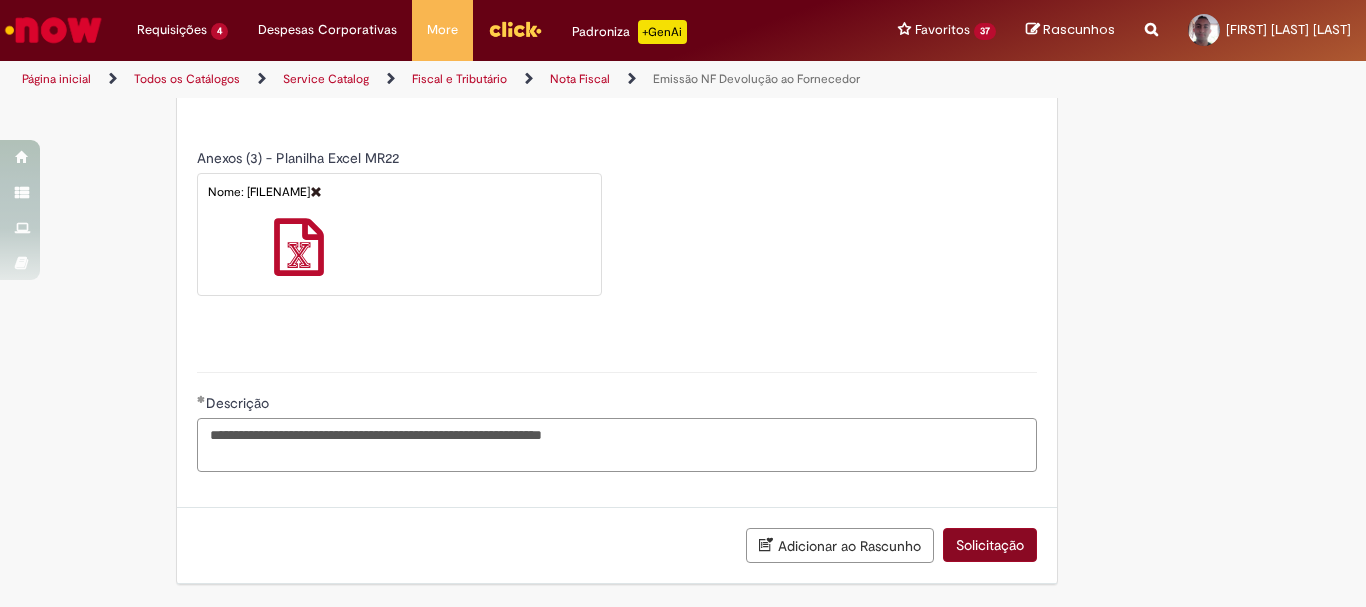 type on "**********" 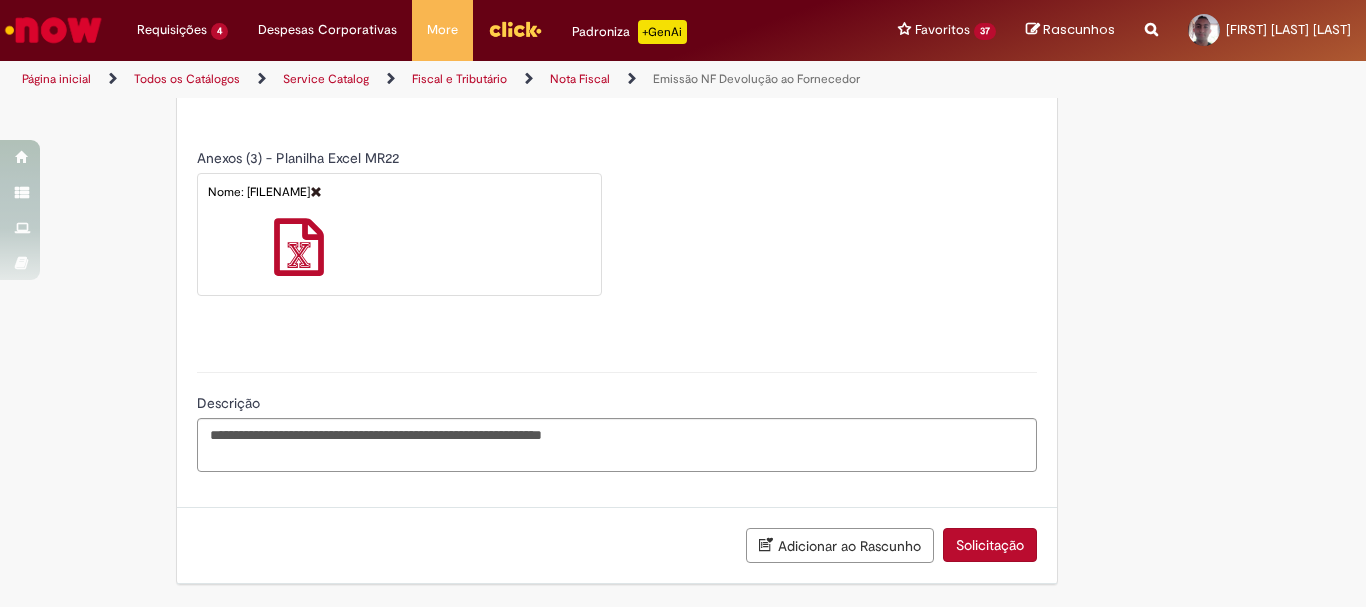 click on "Solicitação" at bounding box center (990, 545) 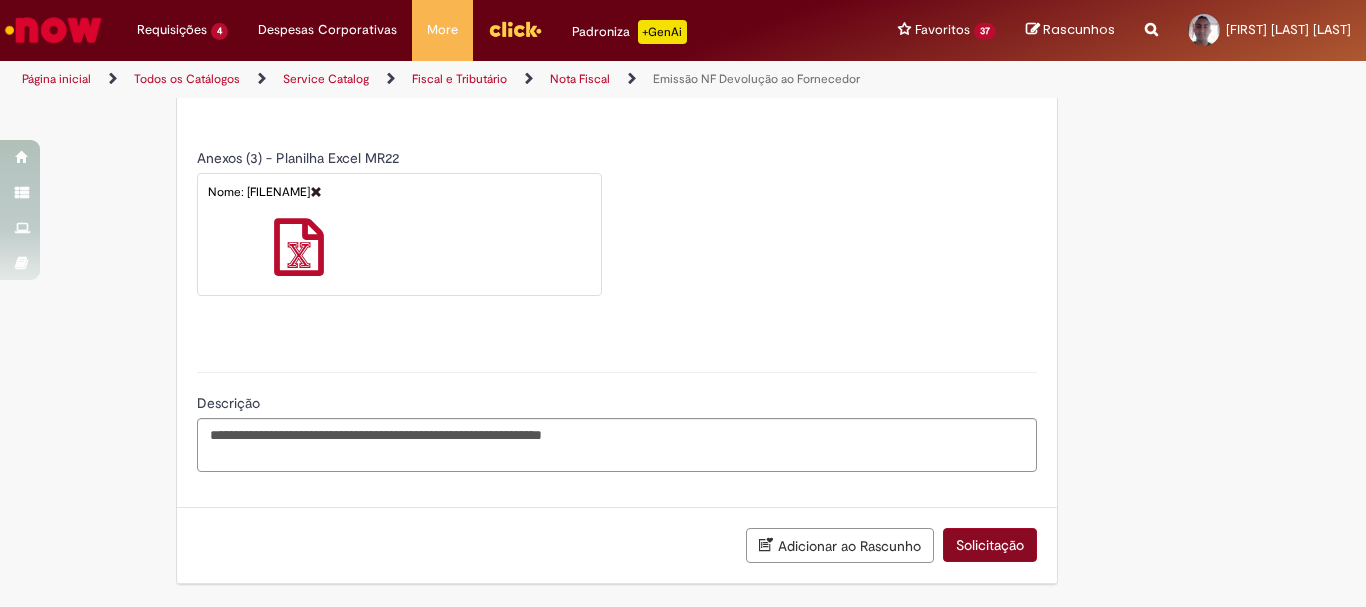 scroll, scrollTop: 1123, scrollLeft: 0, axis: vertical 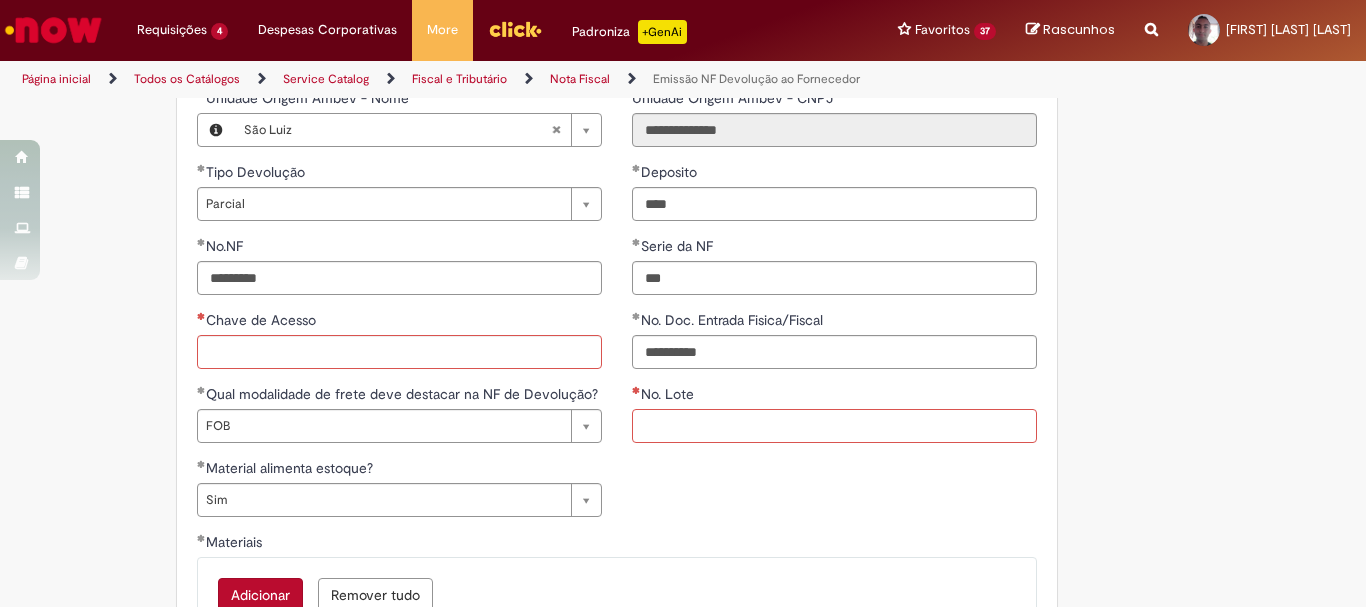 click on "No. Lote" at bounding box center (834, 426) 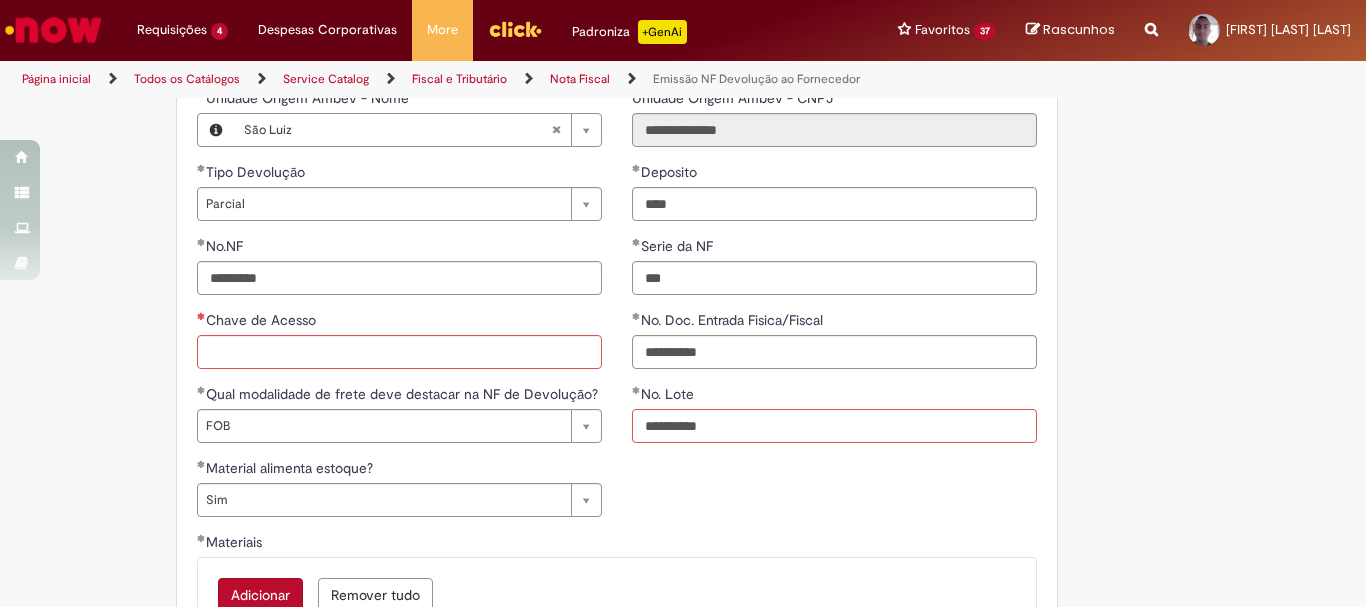type on "**********" 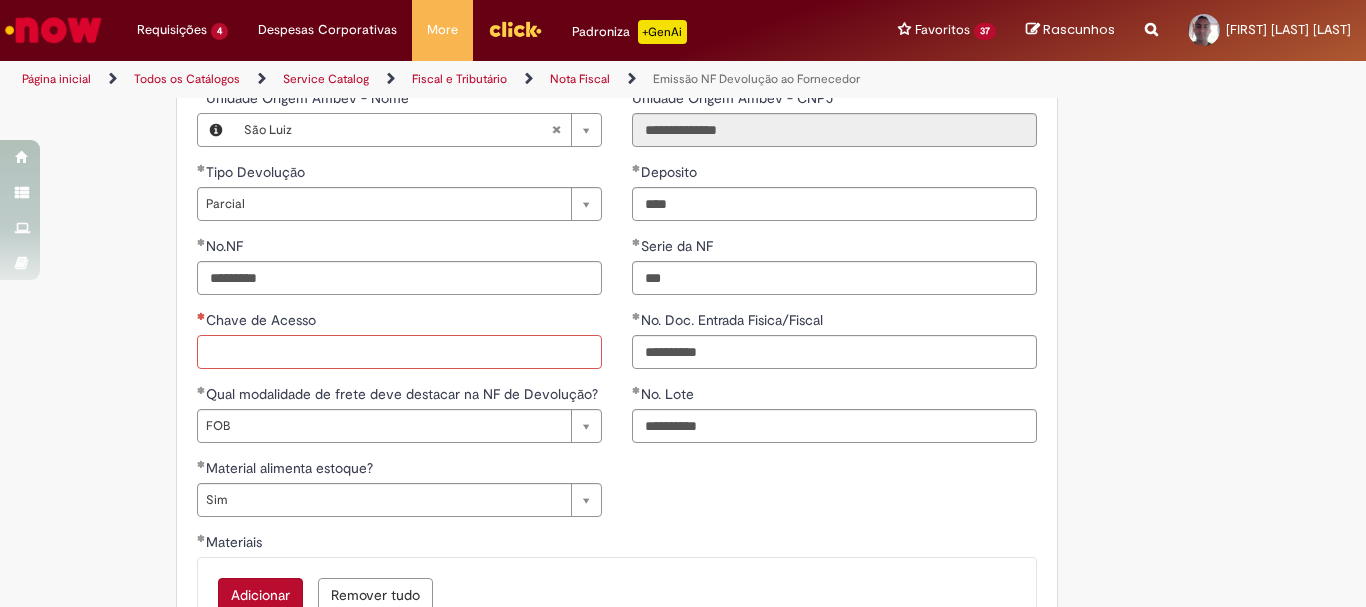 click on "Chave de Acesso" at bounding box center (399, 352) 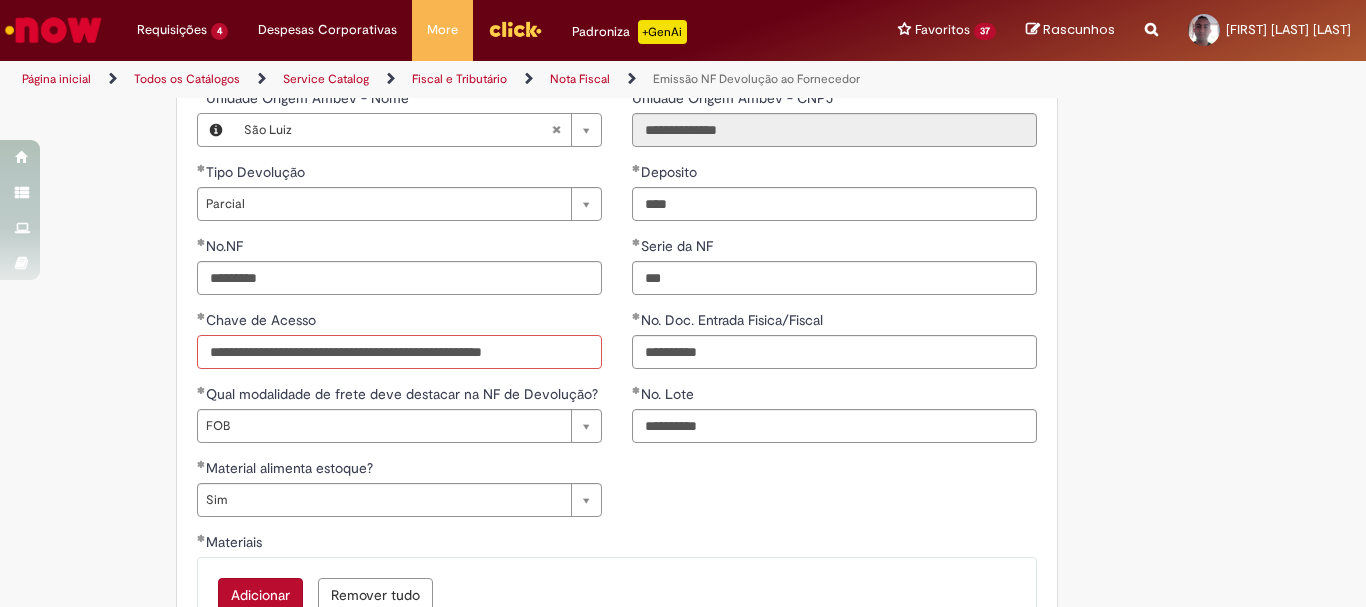 click on "**********" at bounding box center [399, 352] 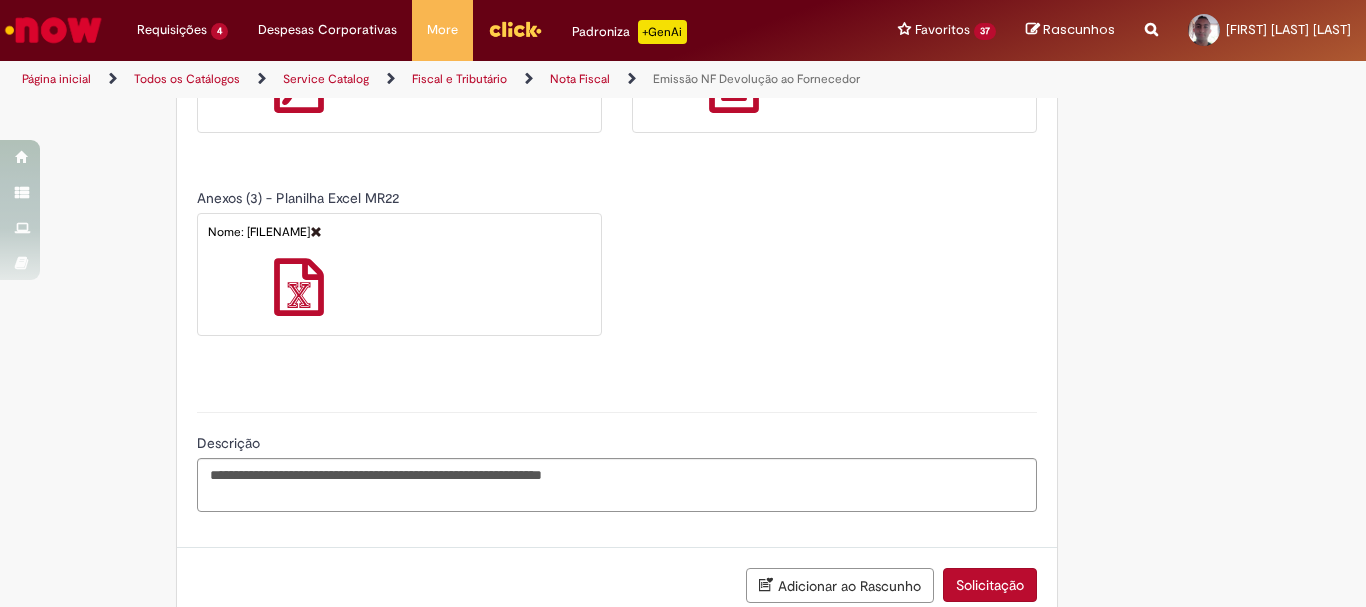 scroll, scrollTop: 1978, scrollLeft: 0, axis: vertical 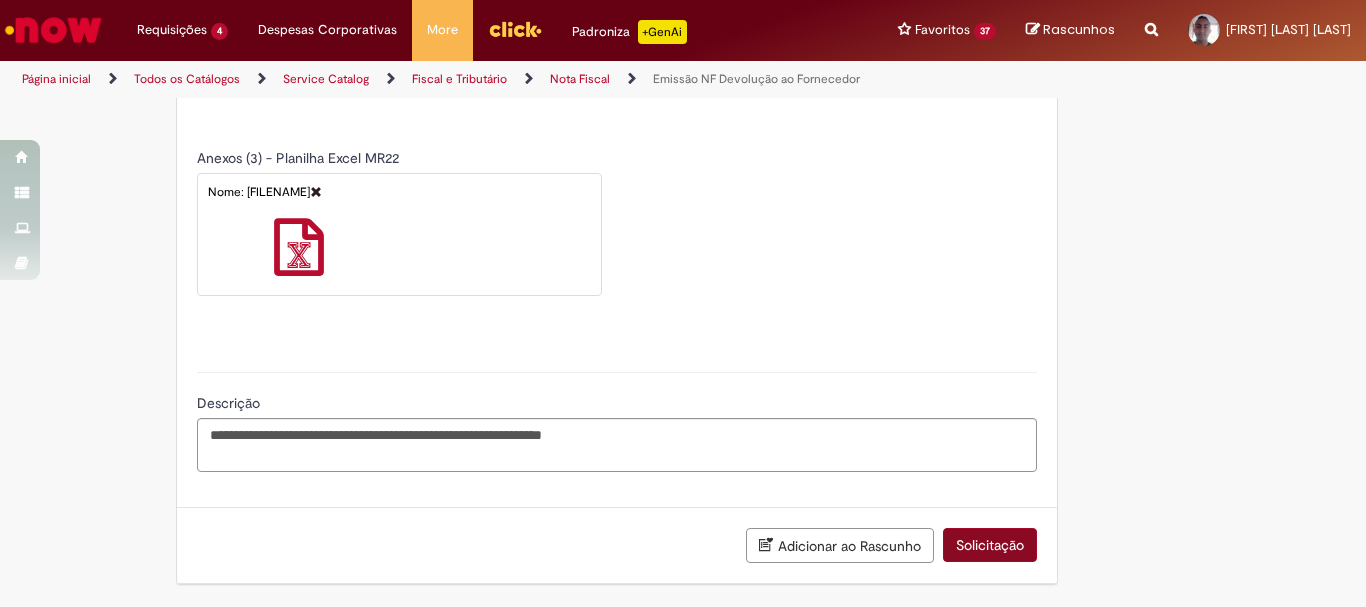 type on "**********" 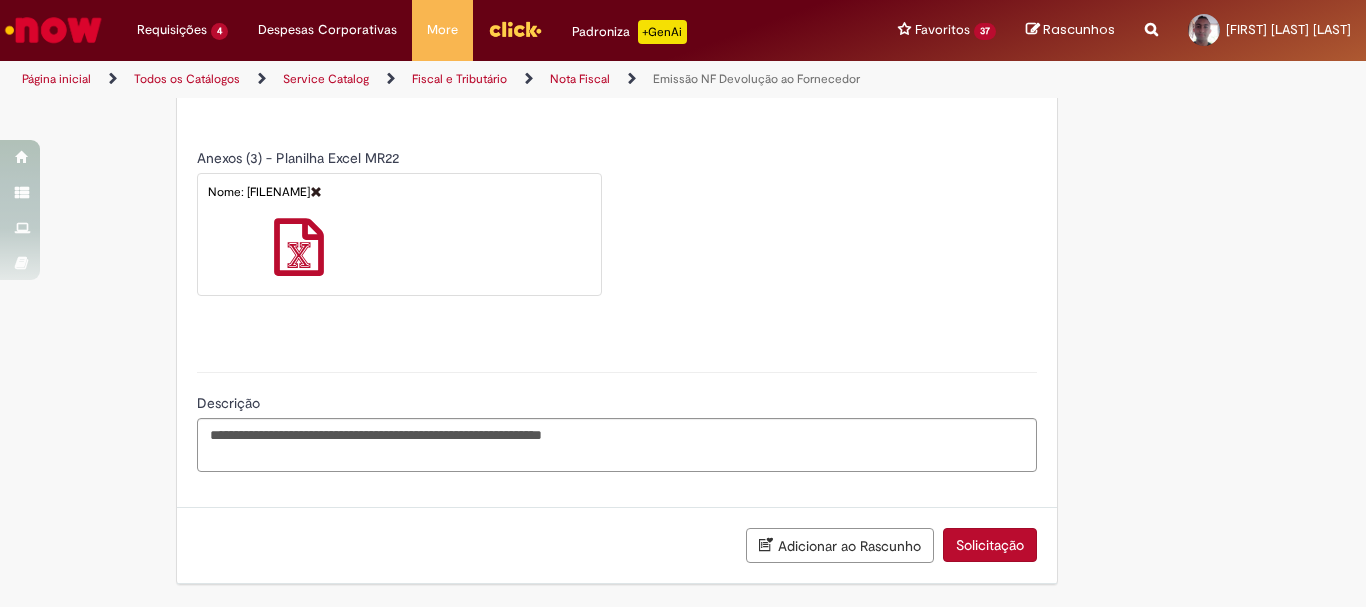click on "Solicitação" at bounding box center (990, 545) 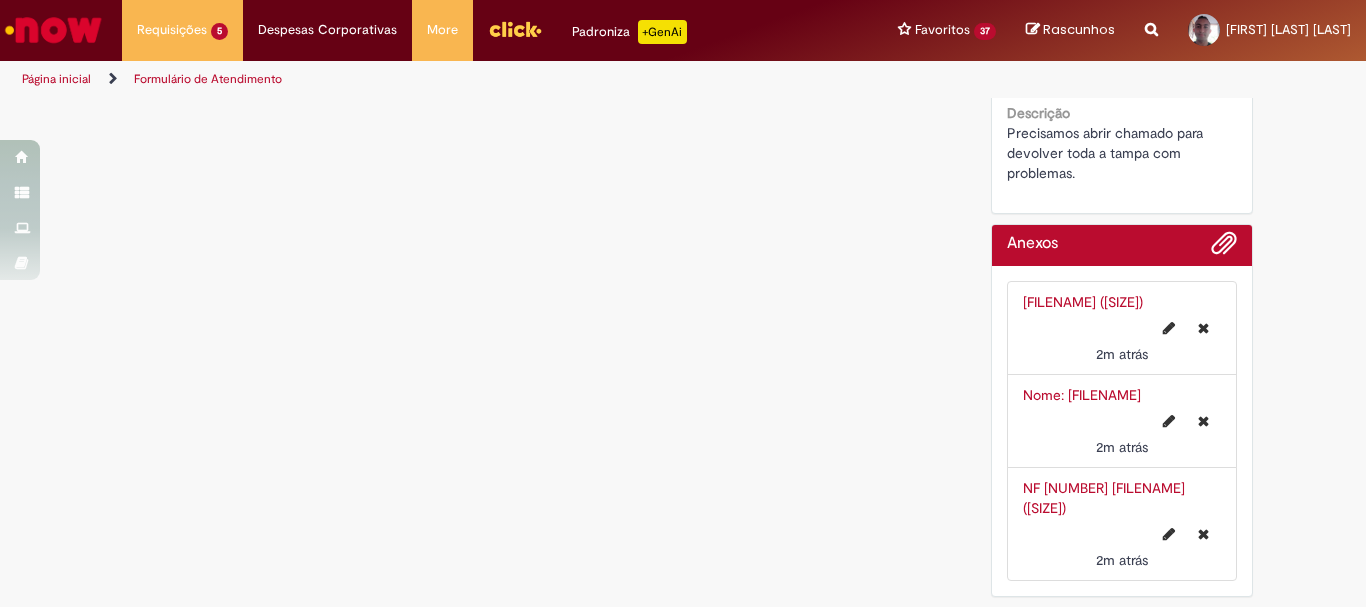 scroll, scrollTop: 0, scrollLeft: 0, axis: both 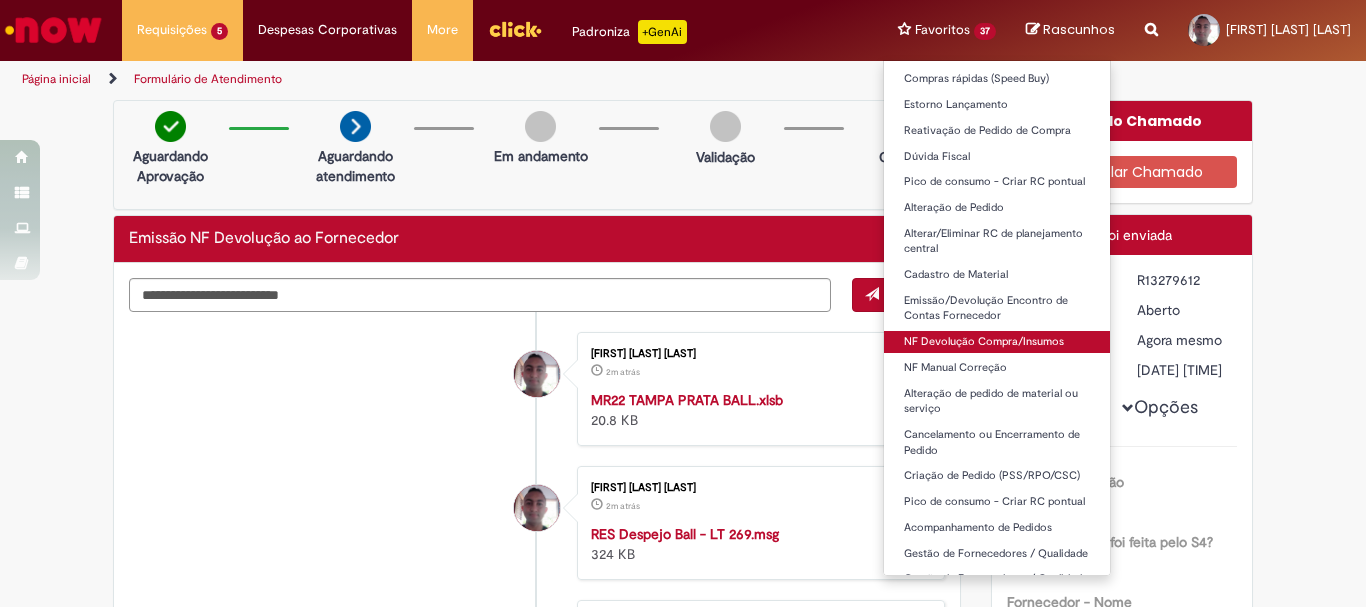 click on "NF Devolução Compra/Insumos" at bounding box center (997, 342) 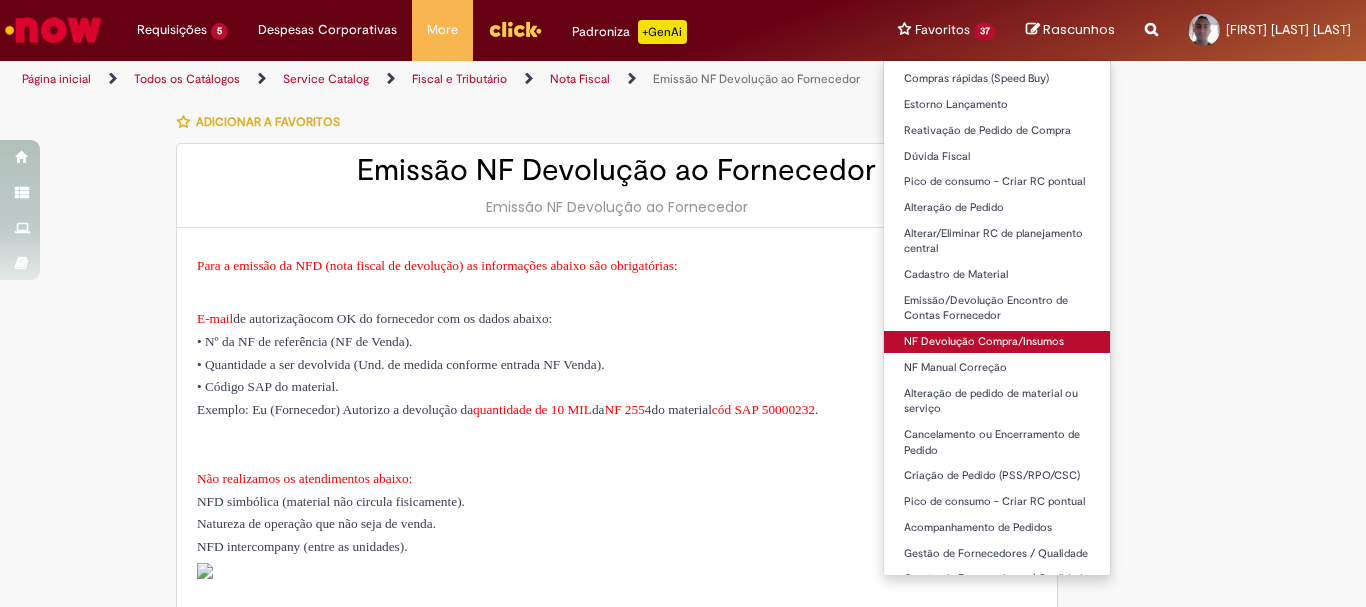 type on "********" 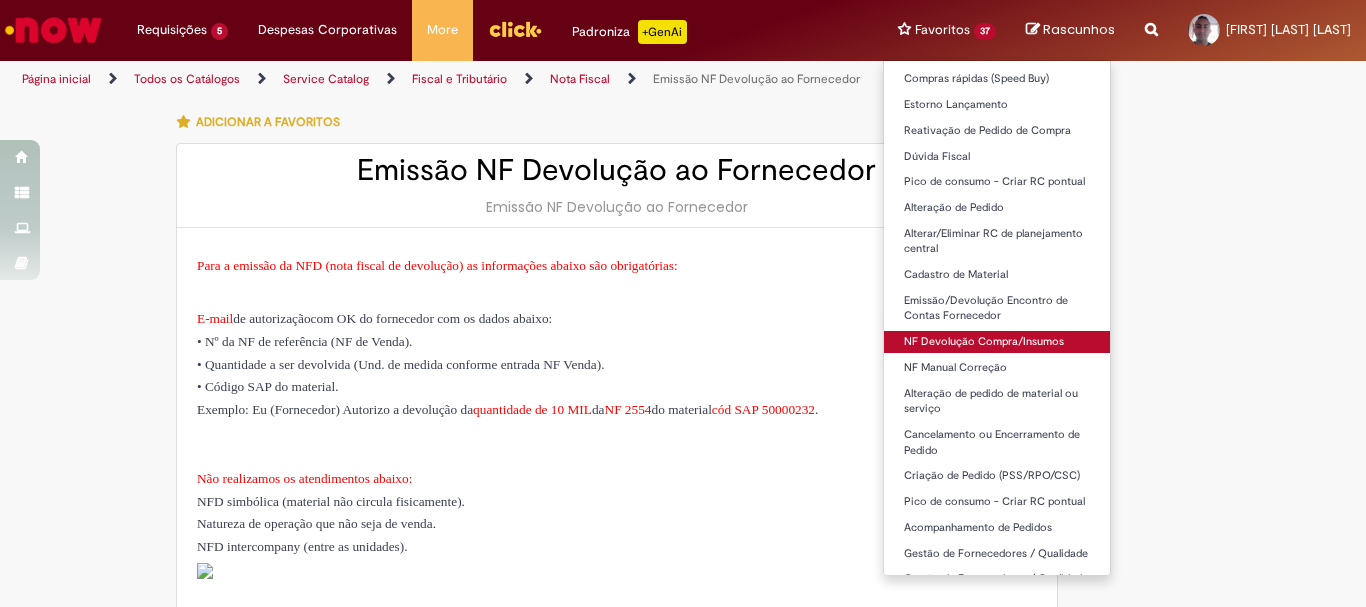 type on "**********" 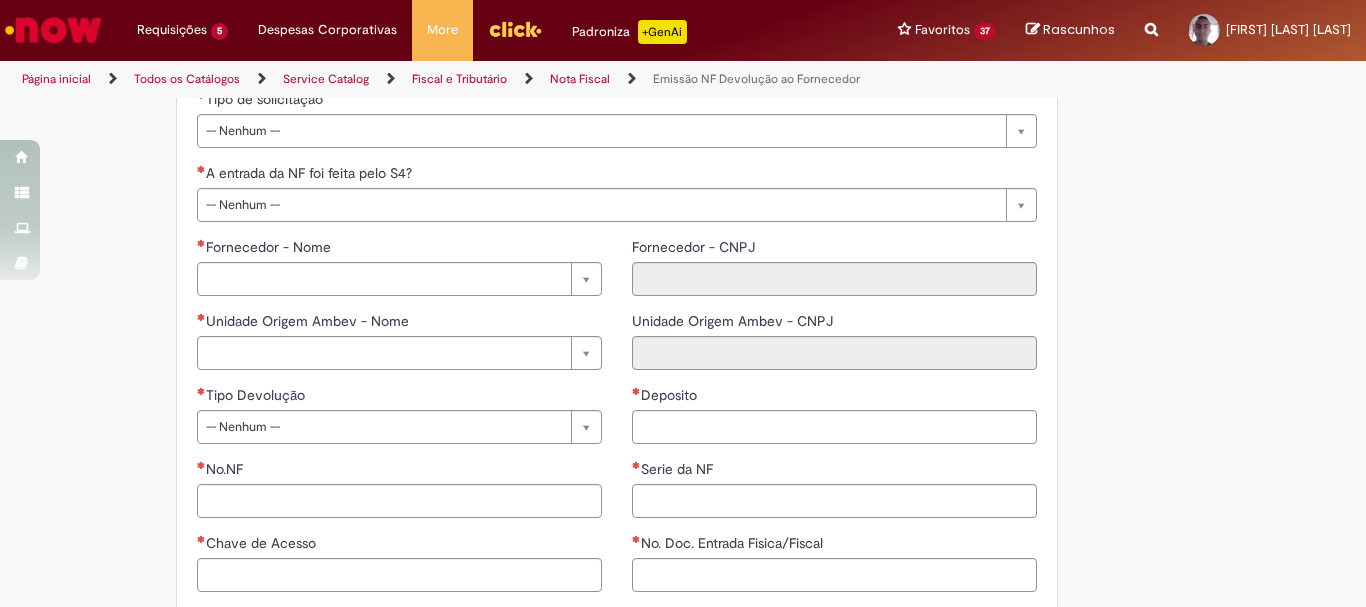 scroll, scrollTop: 700, scrollLeft: 0, axis: vertical 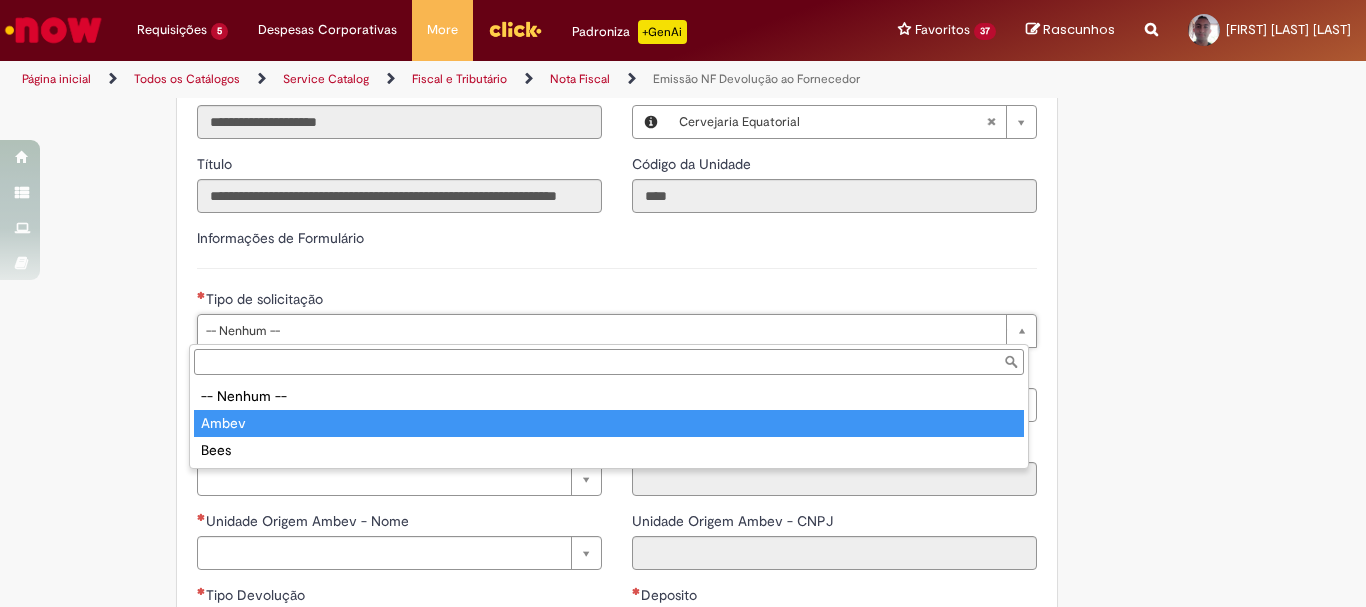 type on "*****" 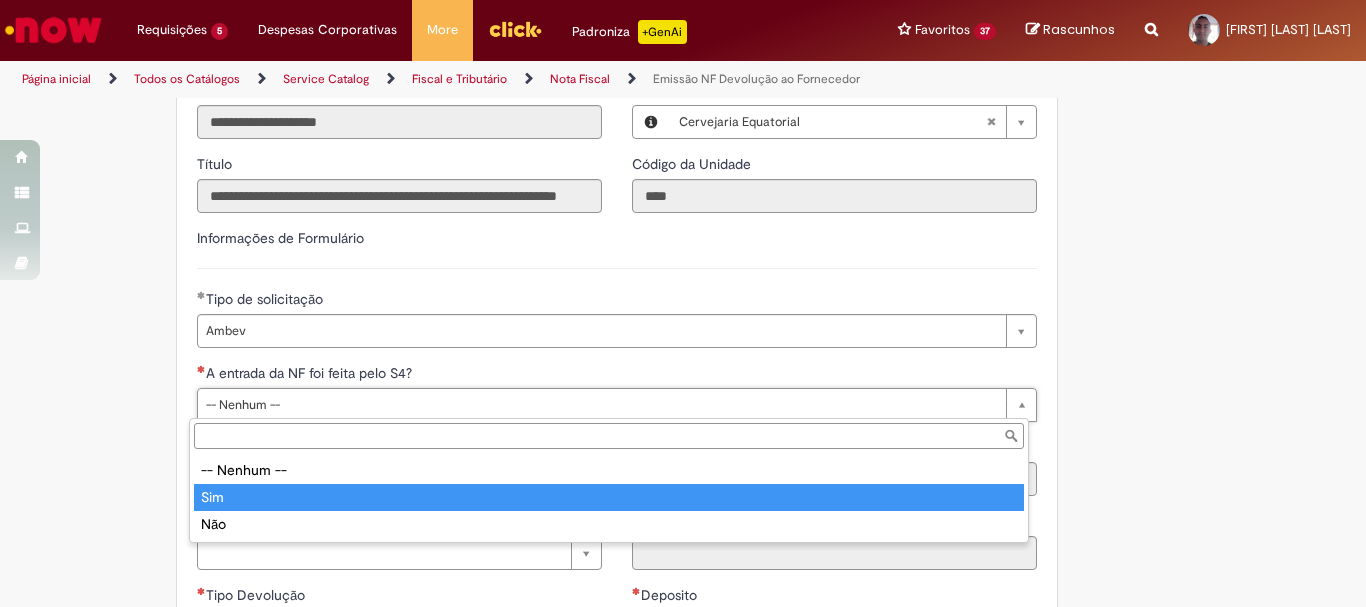 type on "***" 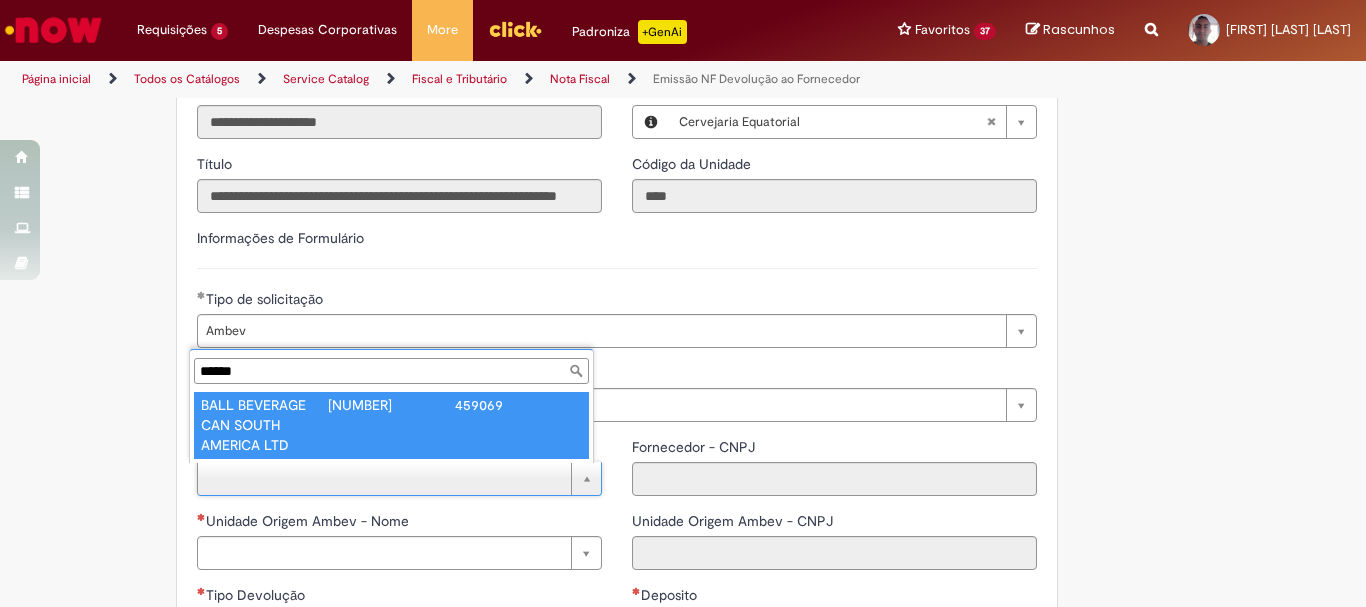 type on "******" 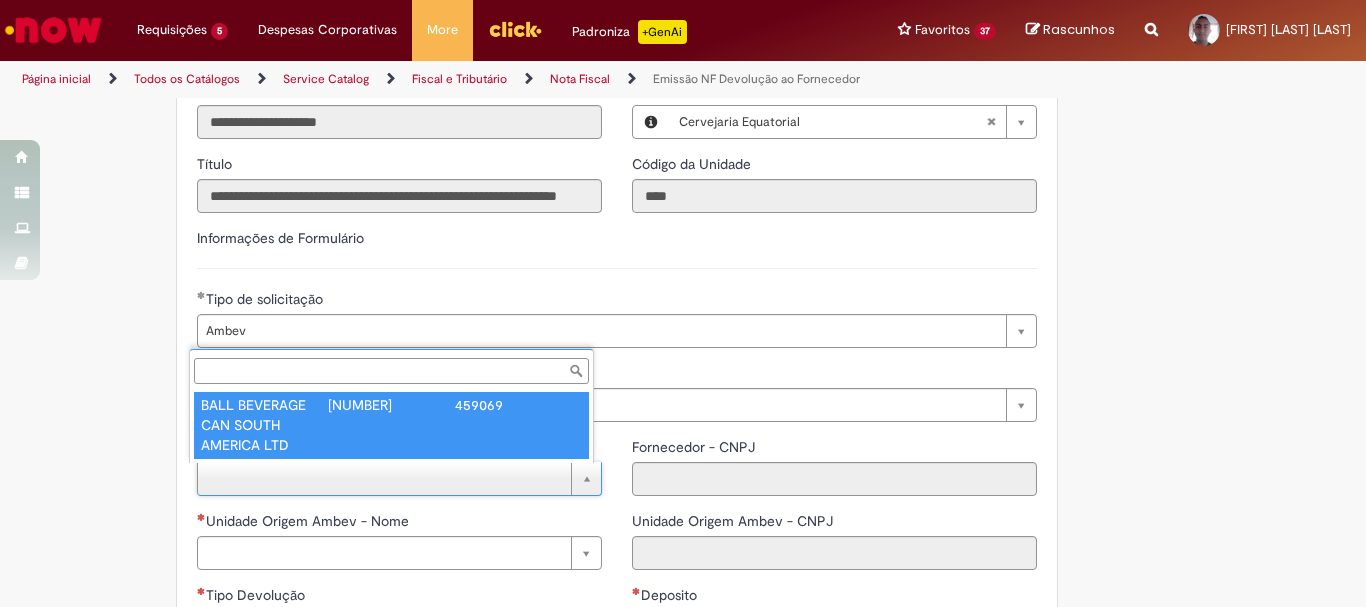 type on "**********" 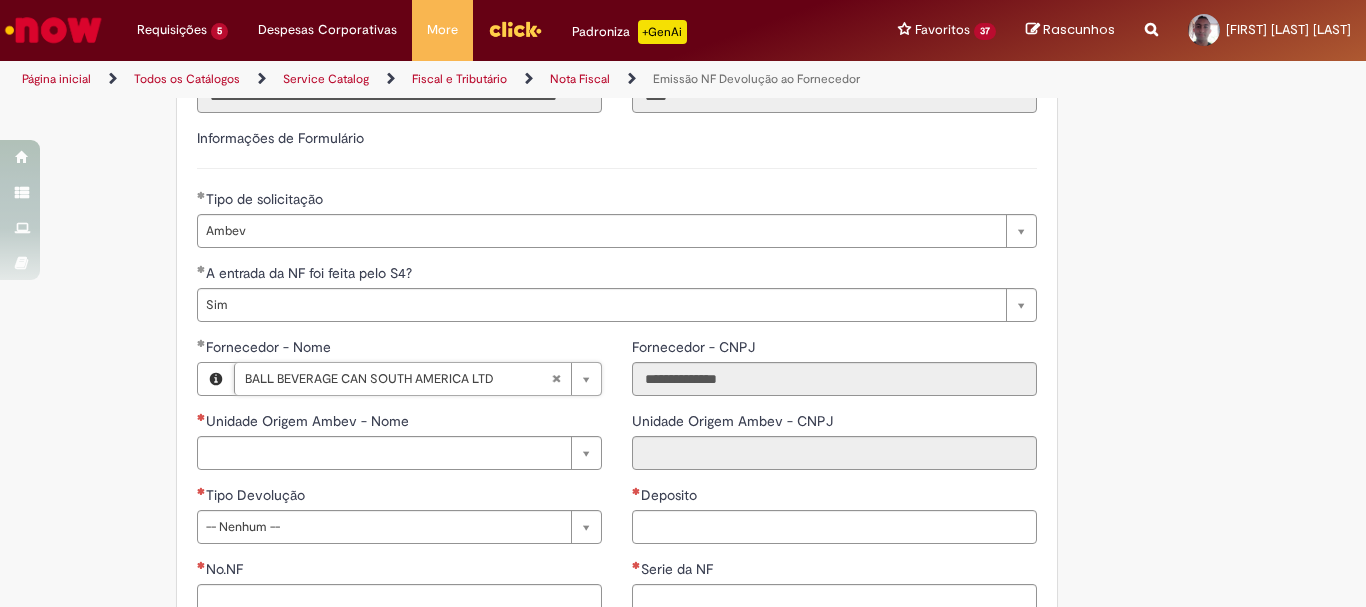 scroll, scrollTop: 900, scrollLeft: 0, axis: vertical 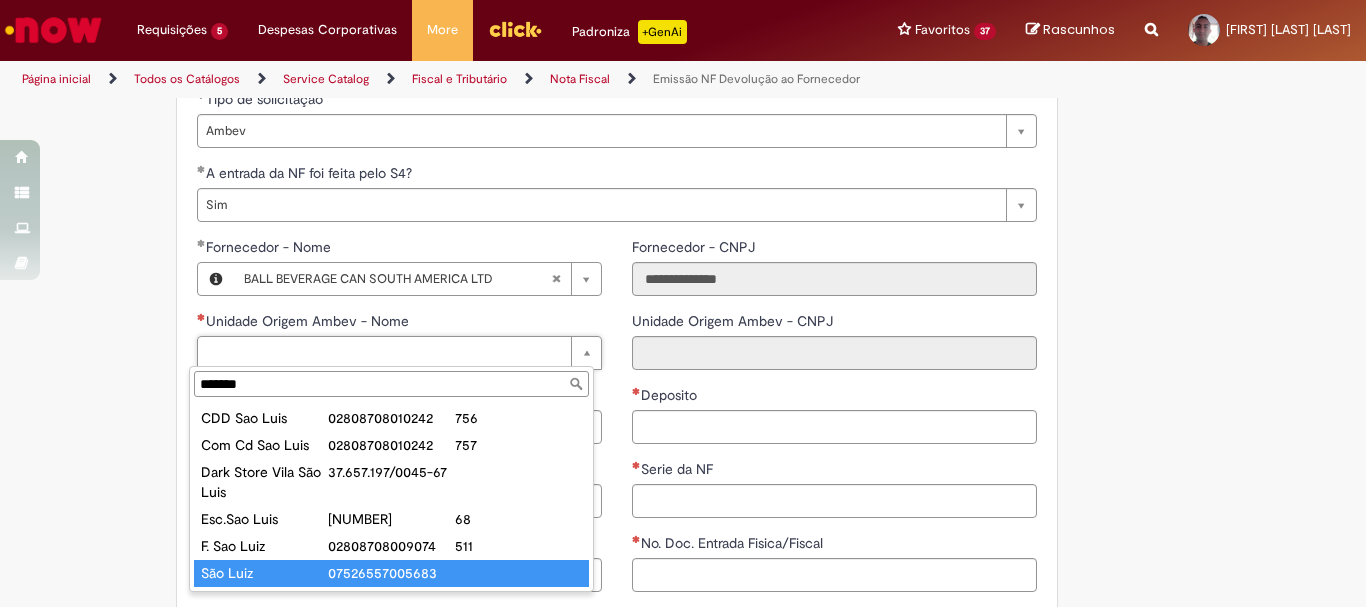 type on "*******" 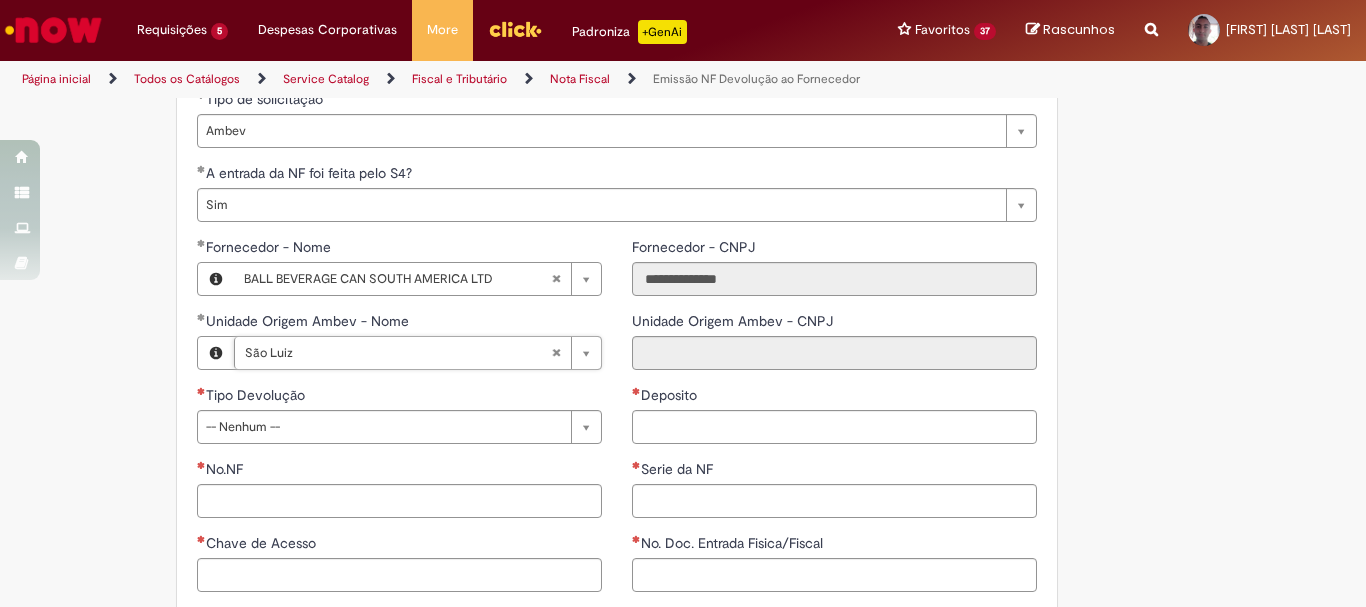 type on "**********" 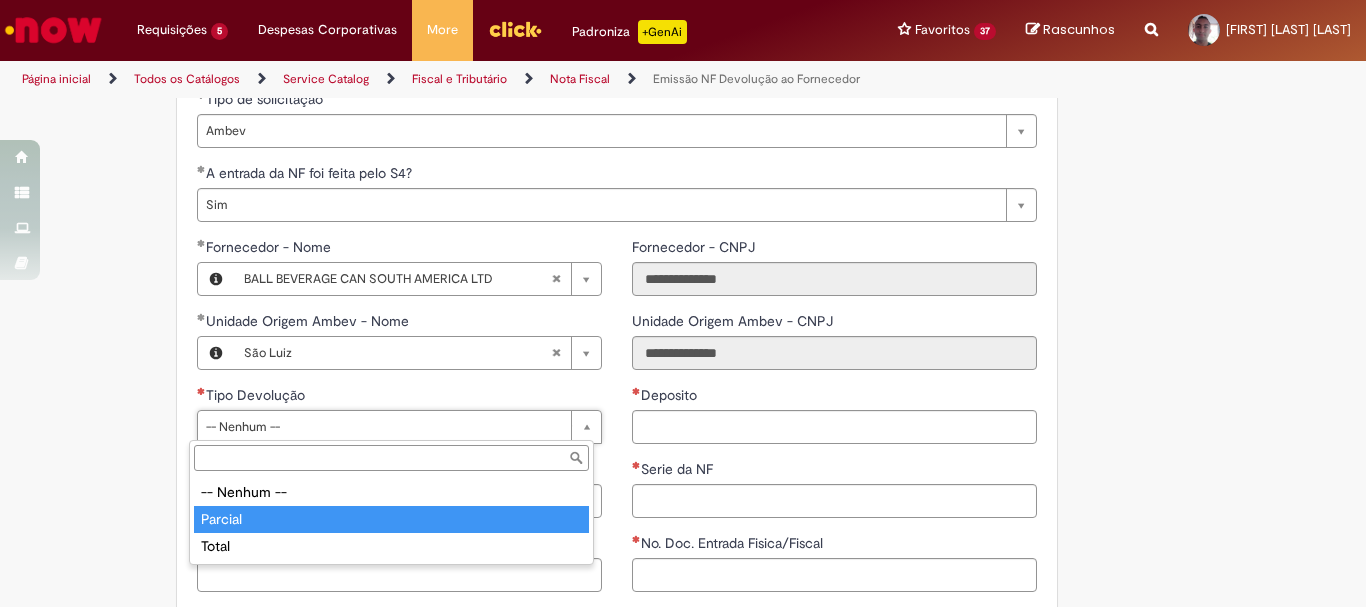type on "*******" 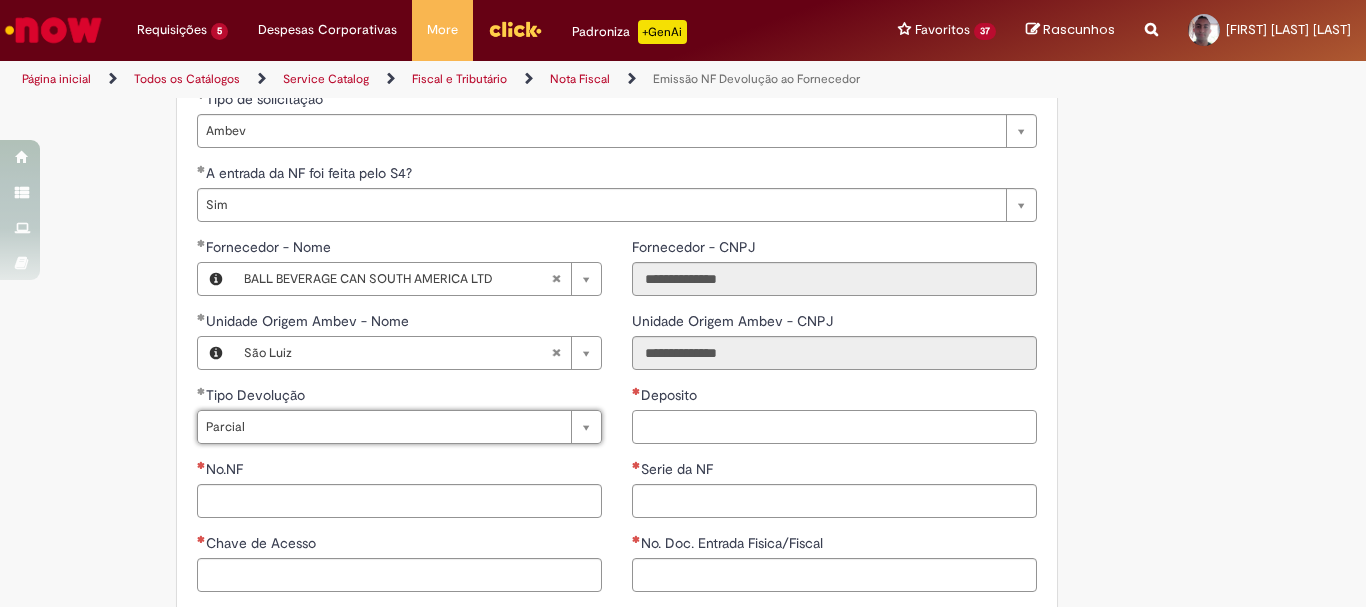 click on "Deposito" at bounding box center [834, 427] 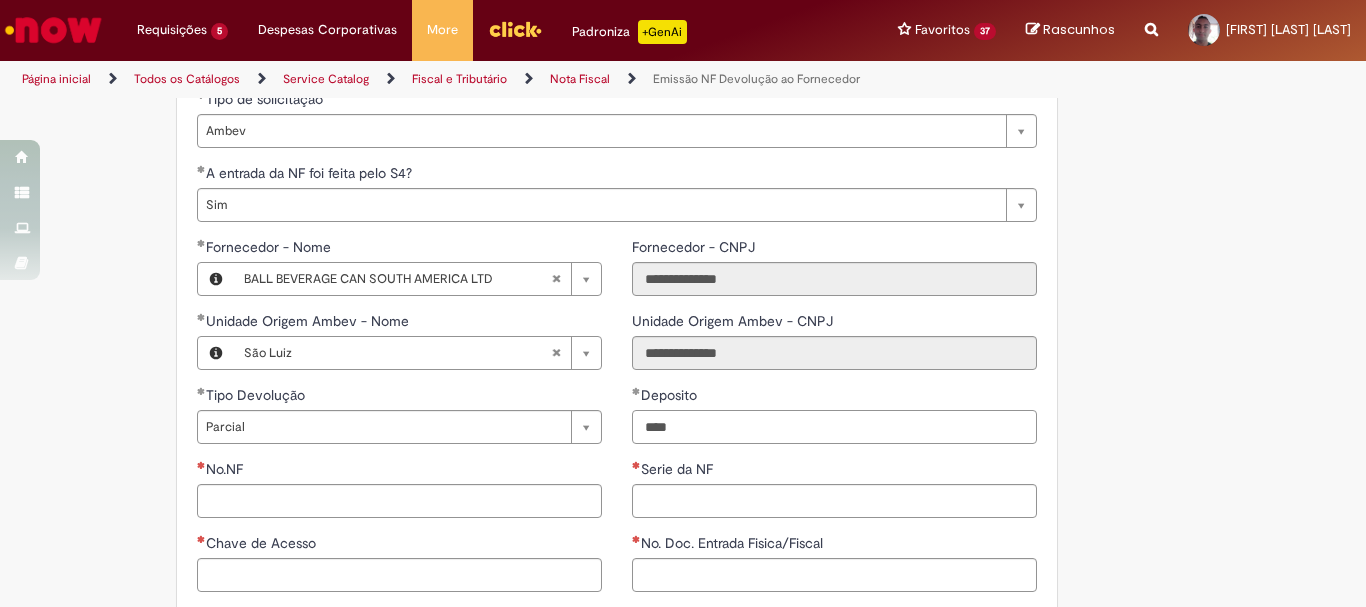 type on "****" 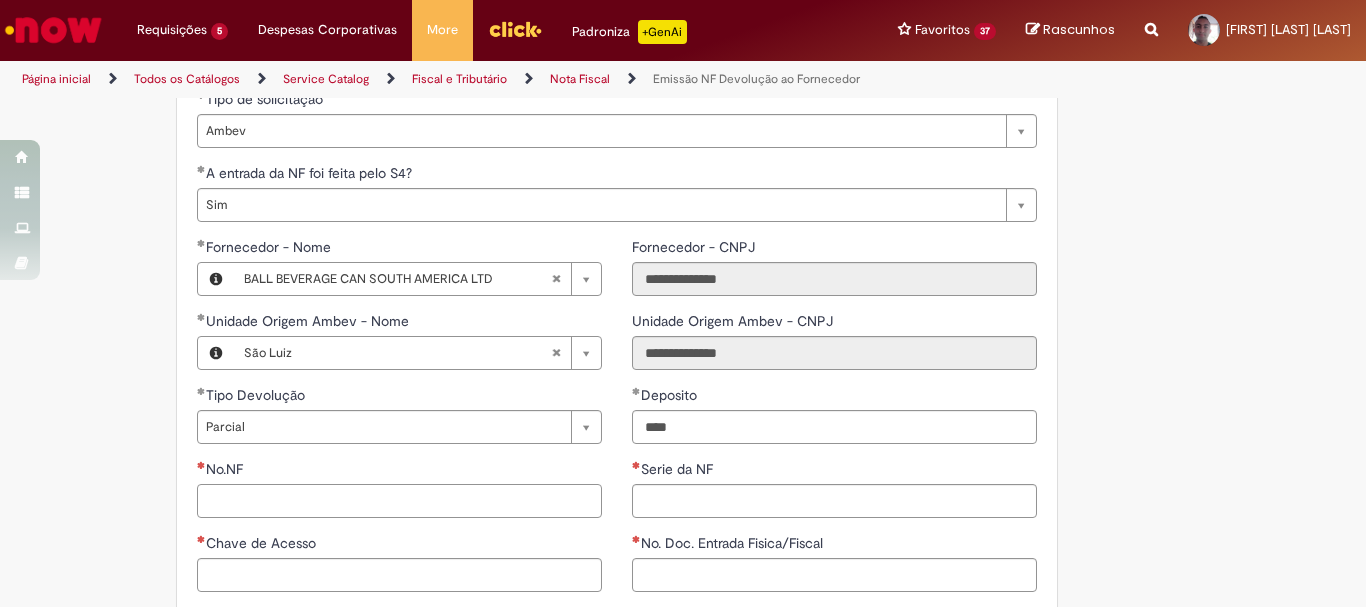 click on "No.NF" at bounding box center [399, 501] 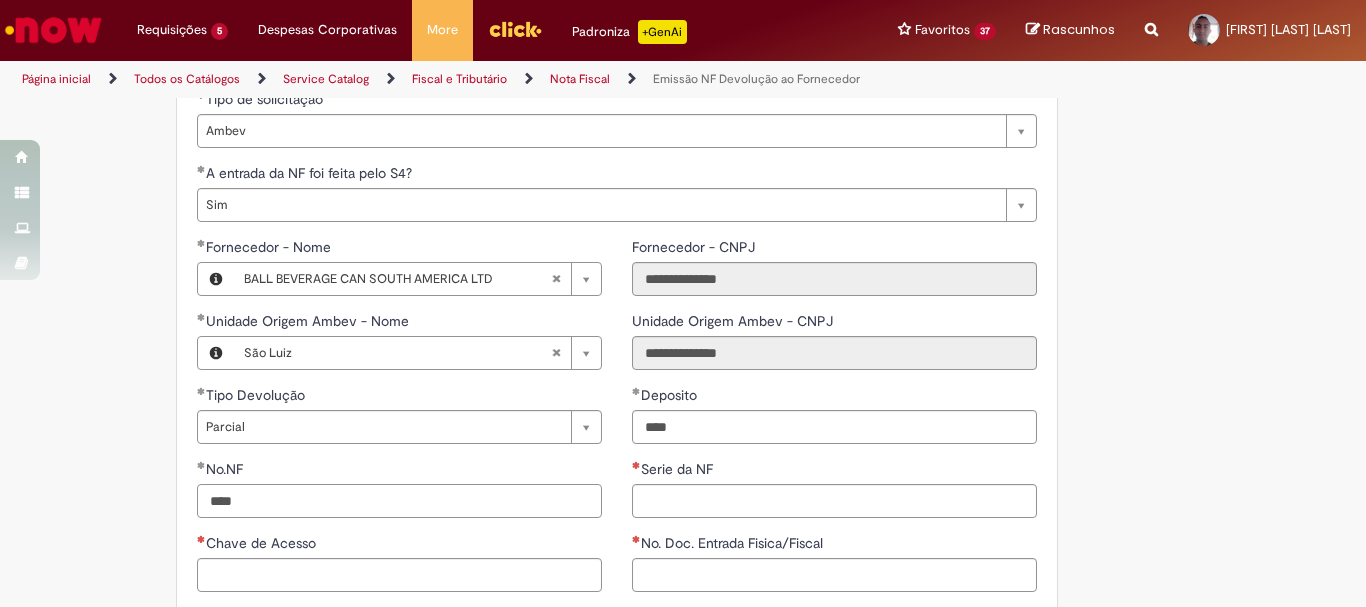 type on "****" 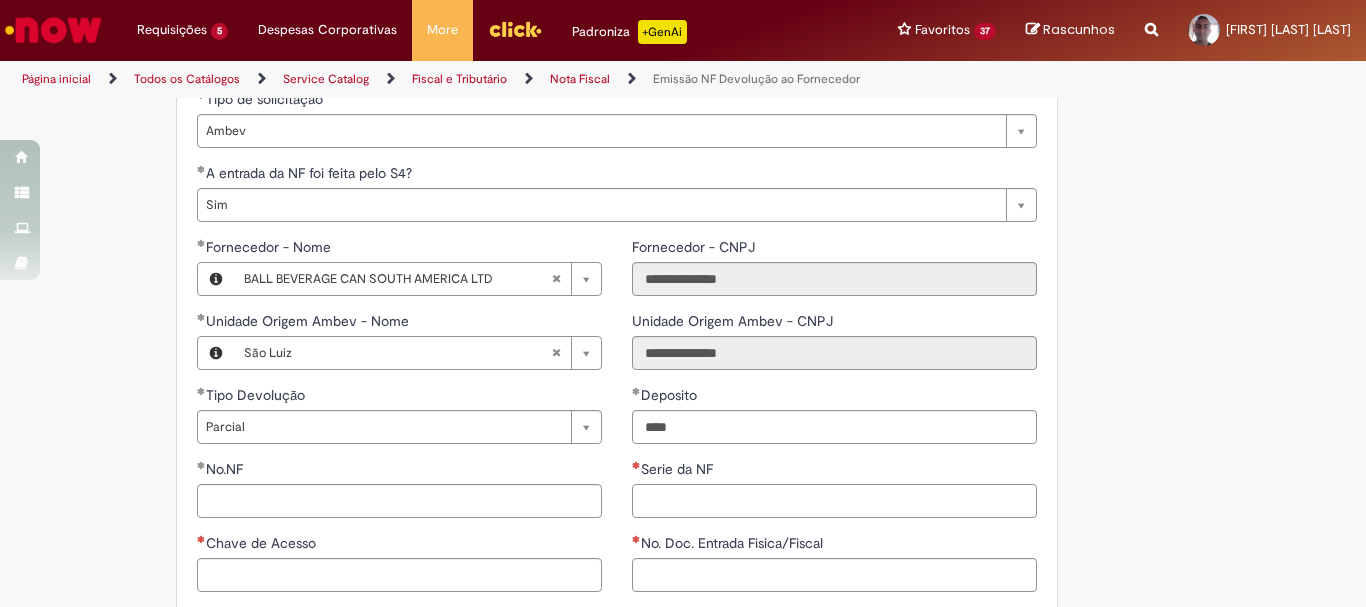 click on "Serie da NF" at bounding box center (834, 501) 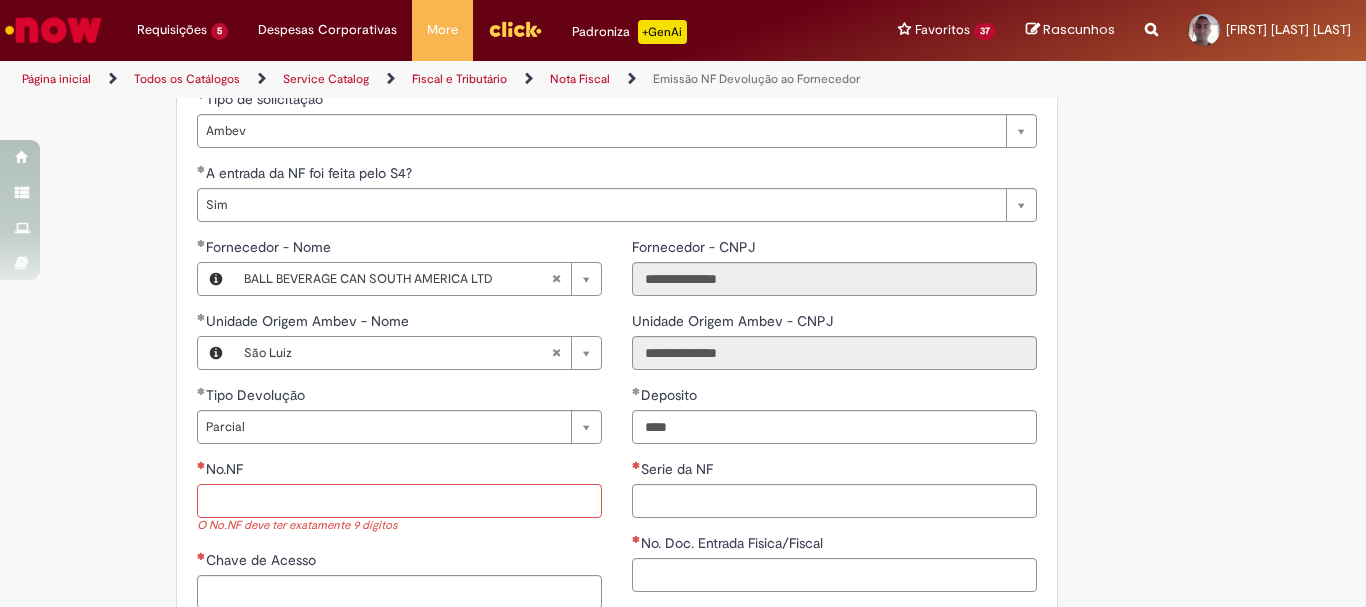 click on "No.NF" at bounding box center (399, 501) 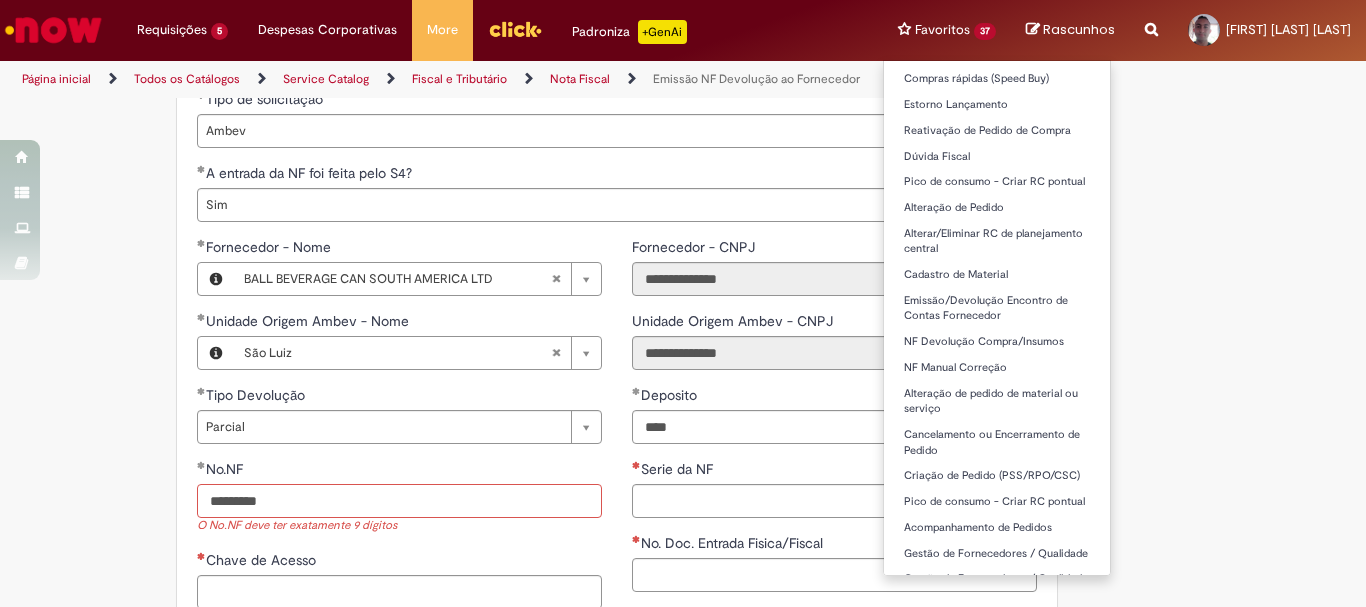 type on "*********" 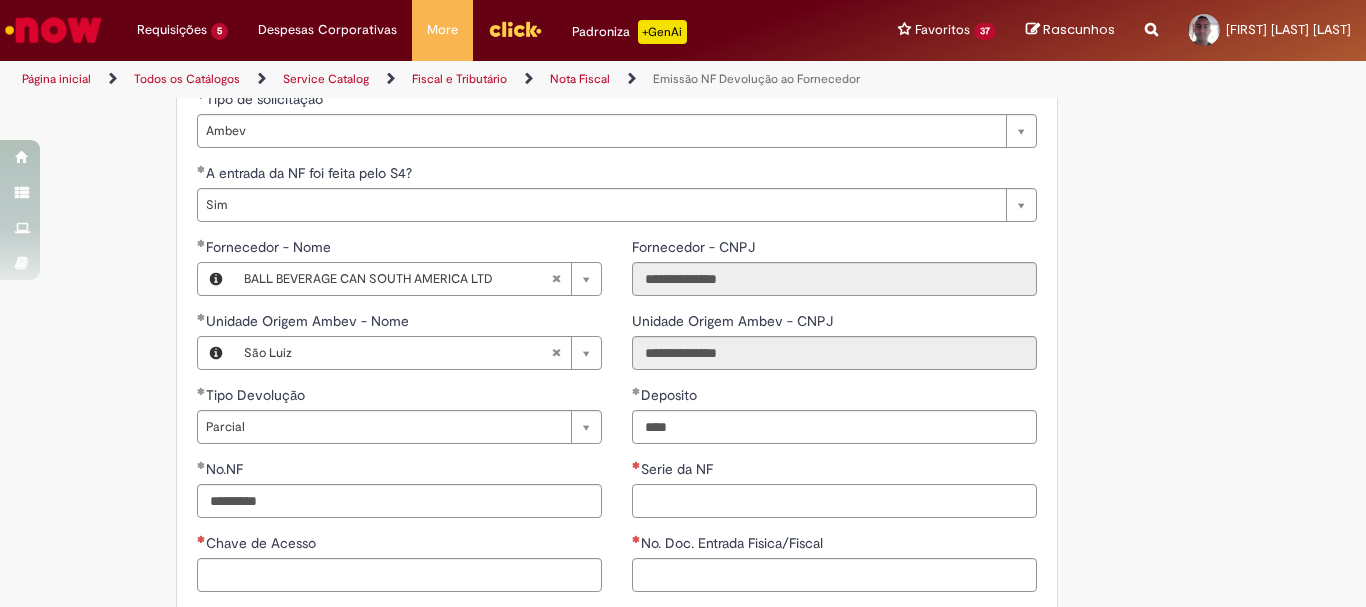 click on "Serie da NF" at bounding box center [834, 501] 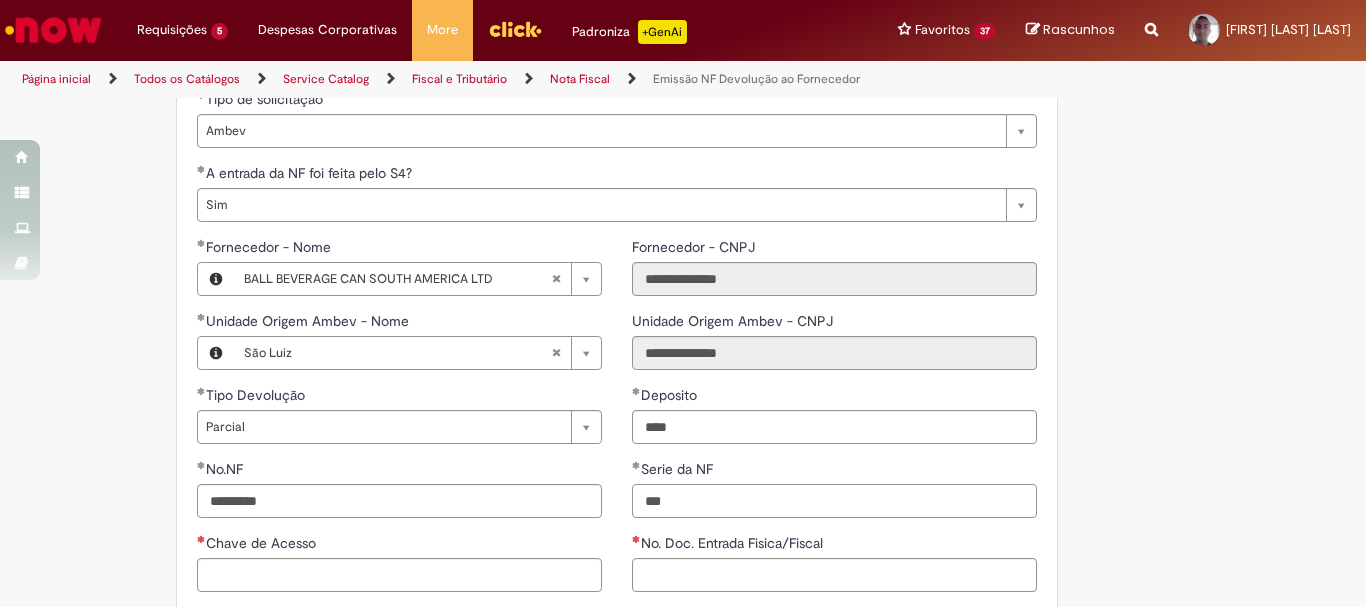type on "***" 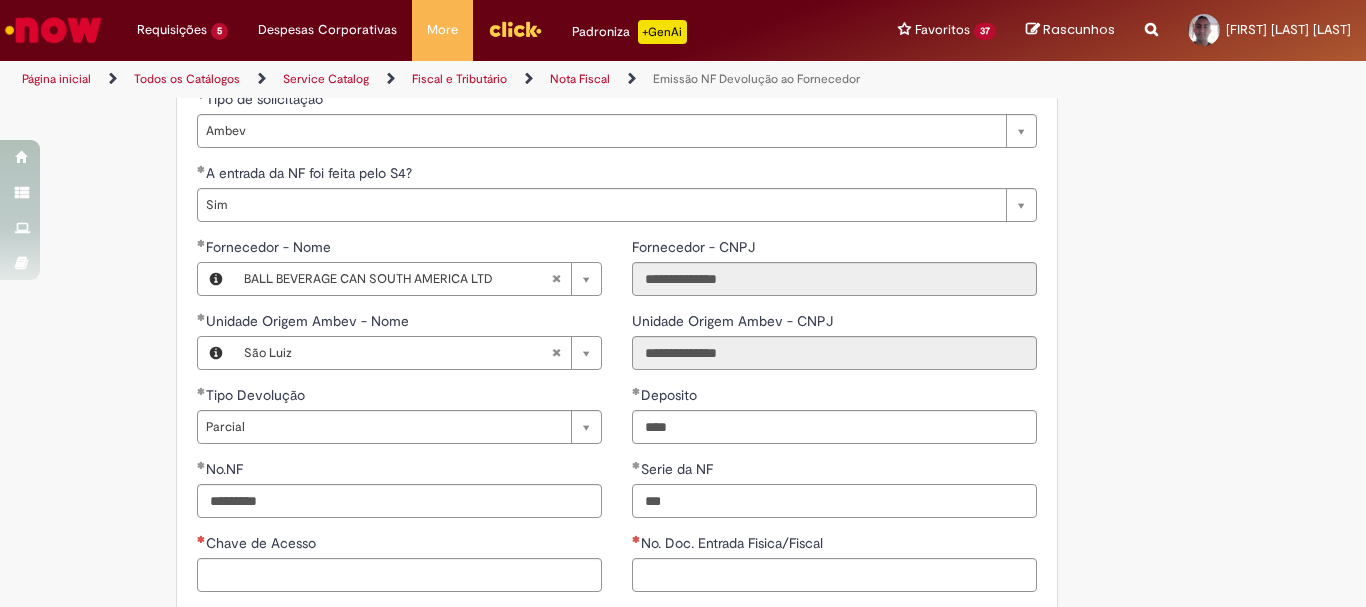 scroll, scrollTop: 1000, scrollLeft: 0, axis: vertical 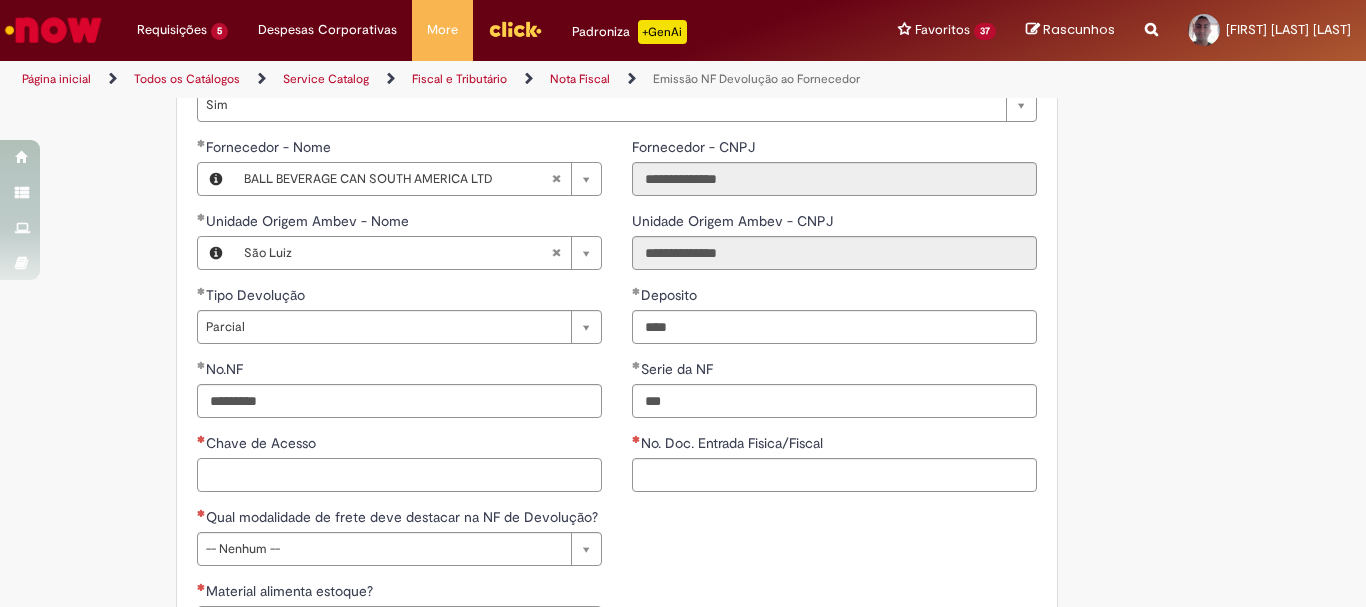 click on "Chave de Acesso" at bounding box center (399, 475) 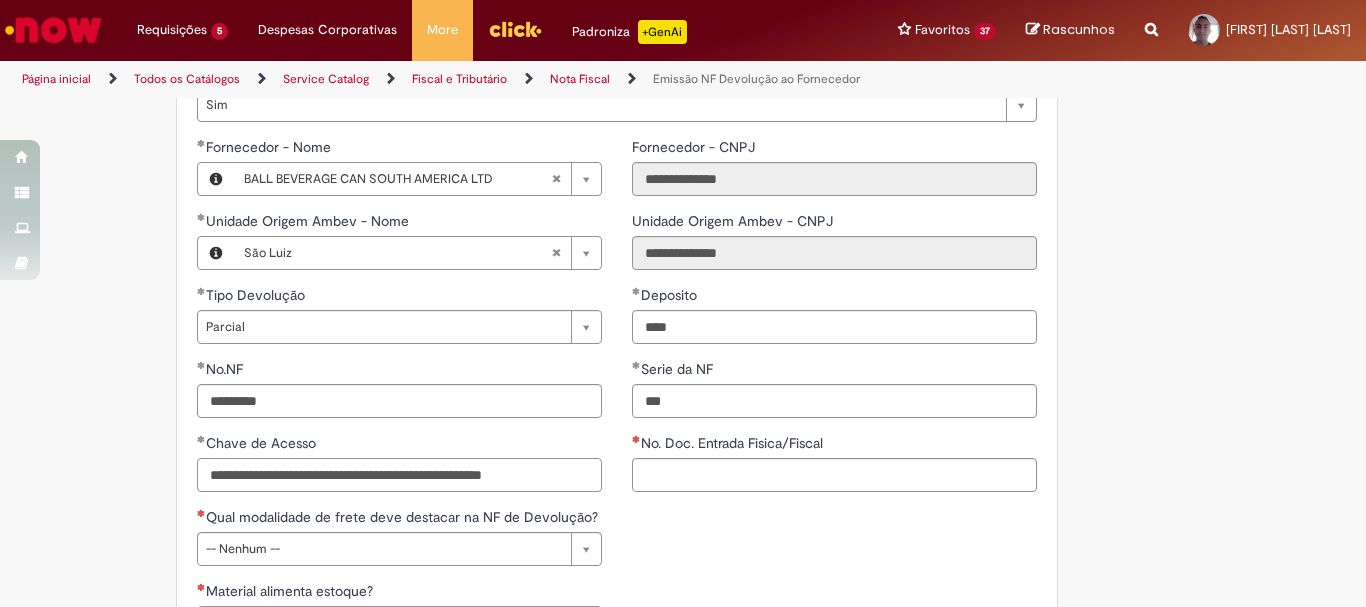 click on "**********" at bounding box center (399, 475) 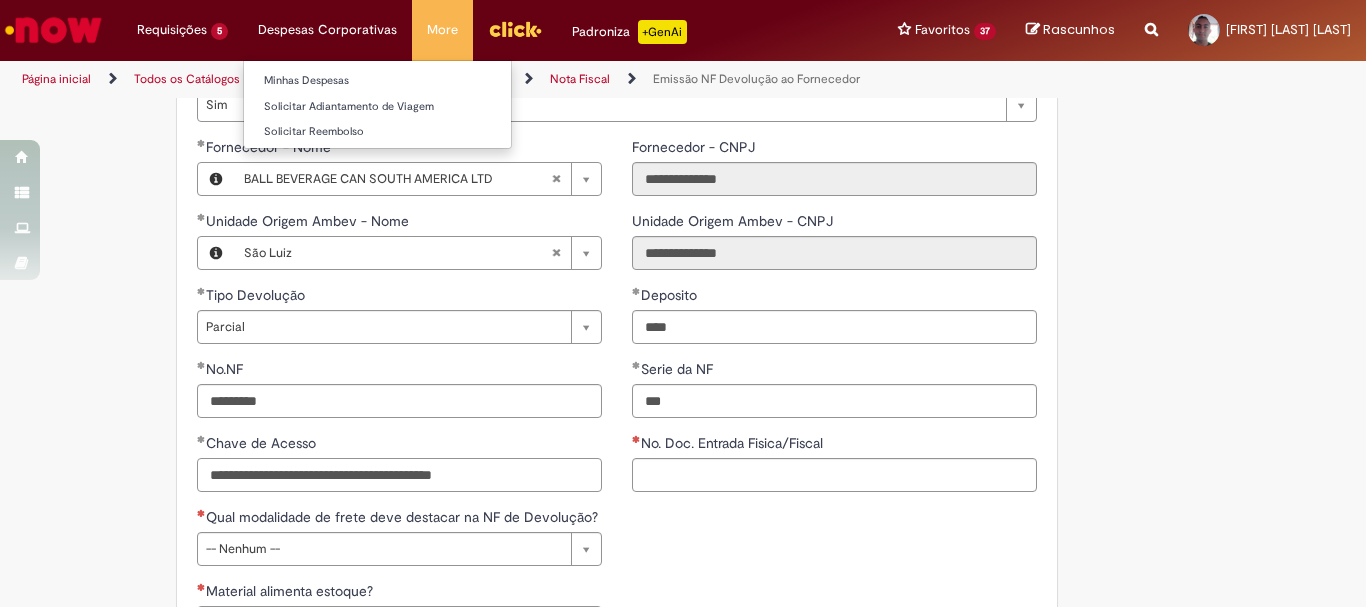 type on "**********" 